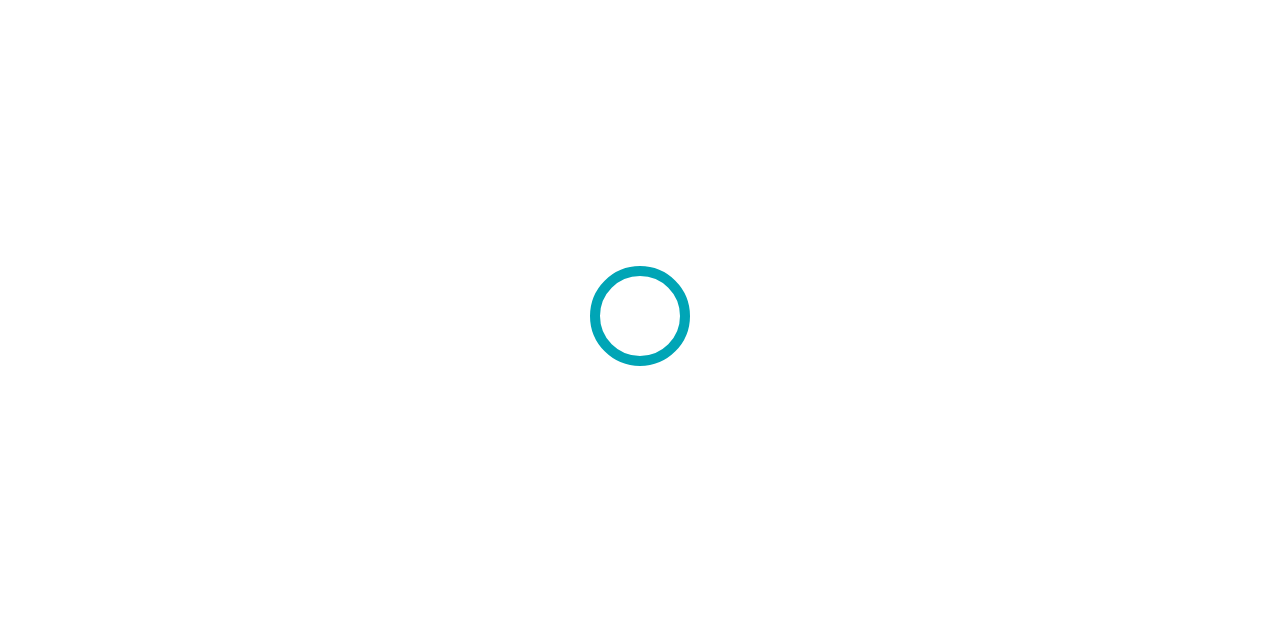 scroll, scrollTop: 0, scrollLeft: 0, axis: both 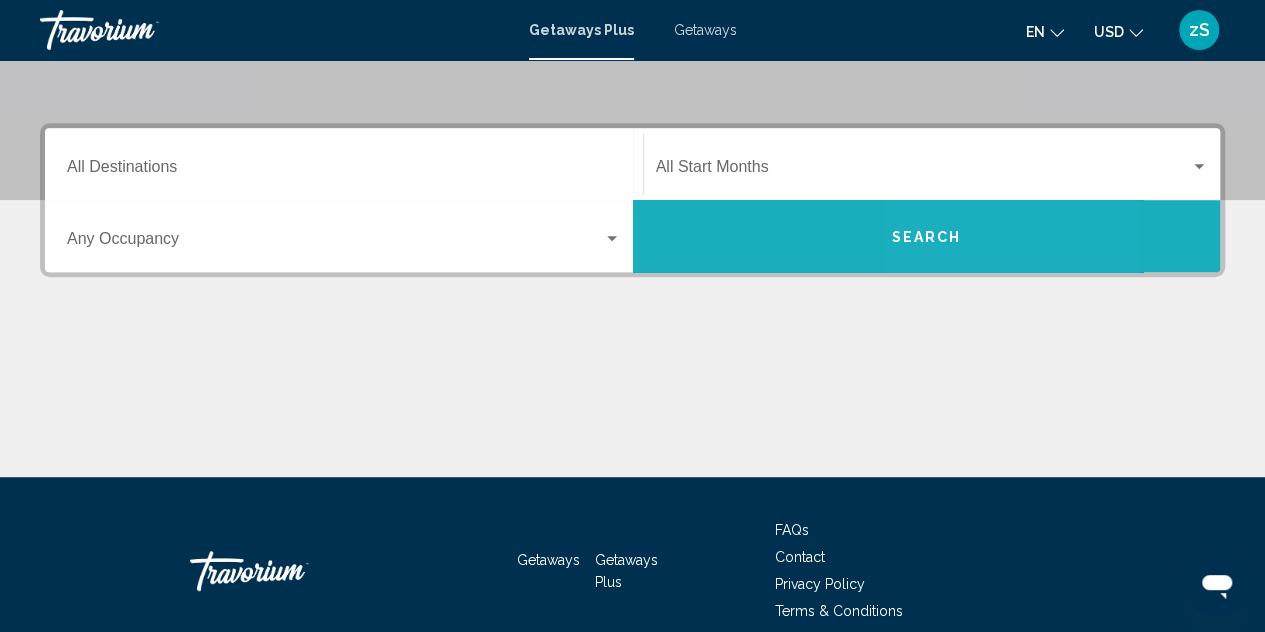 click on "Search" at bounding box center [927, 236] 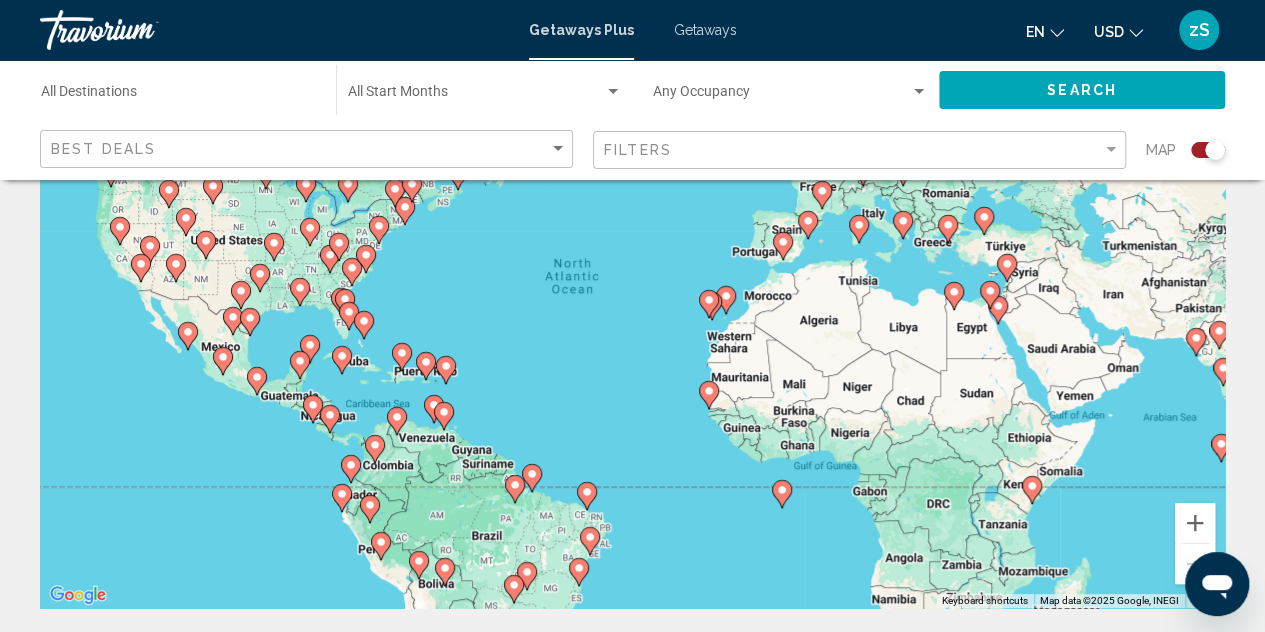 scroll, scrollTop: 200, scrollLeft: 0, axis: vertical 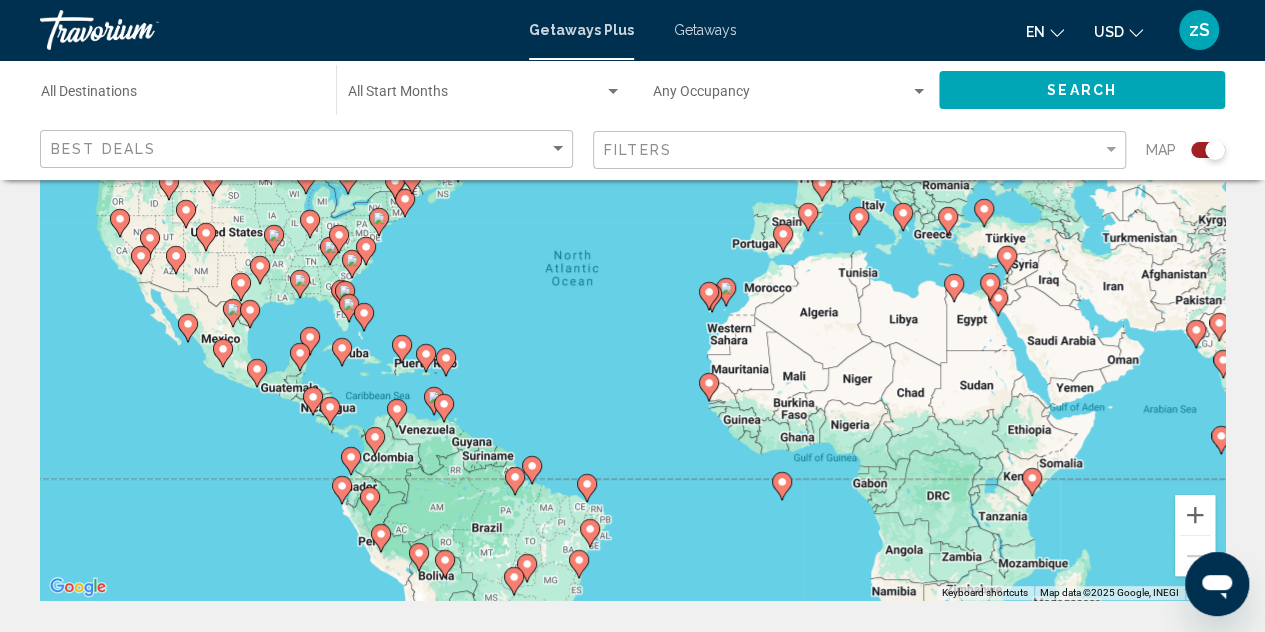 click 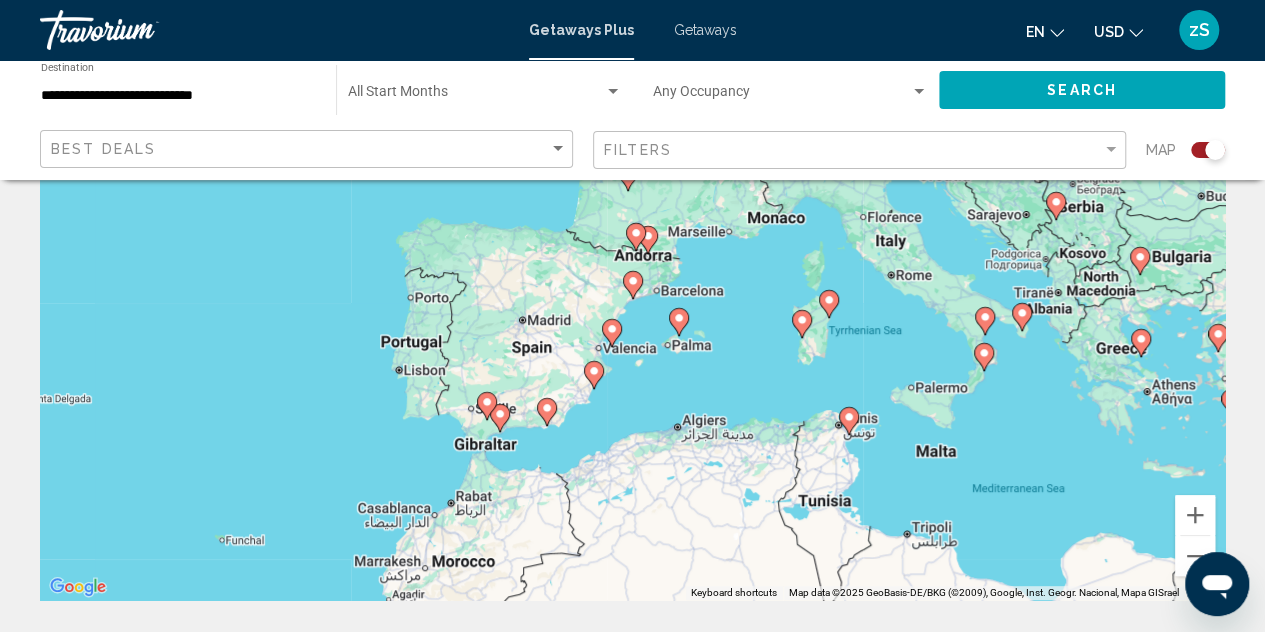 click 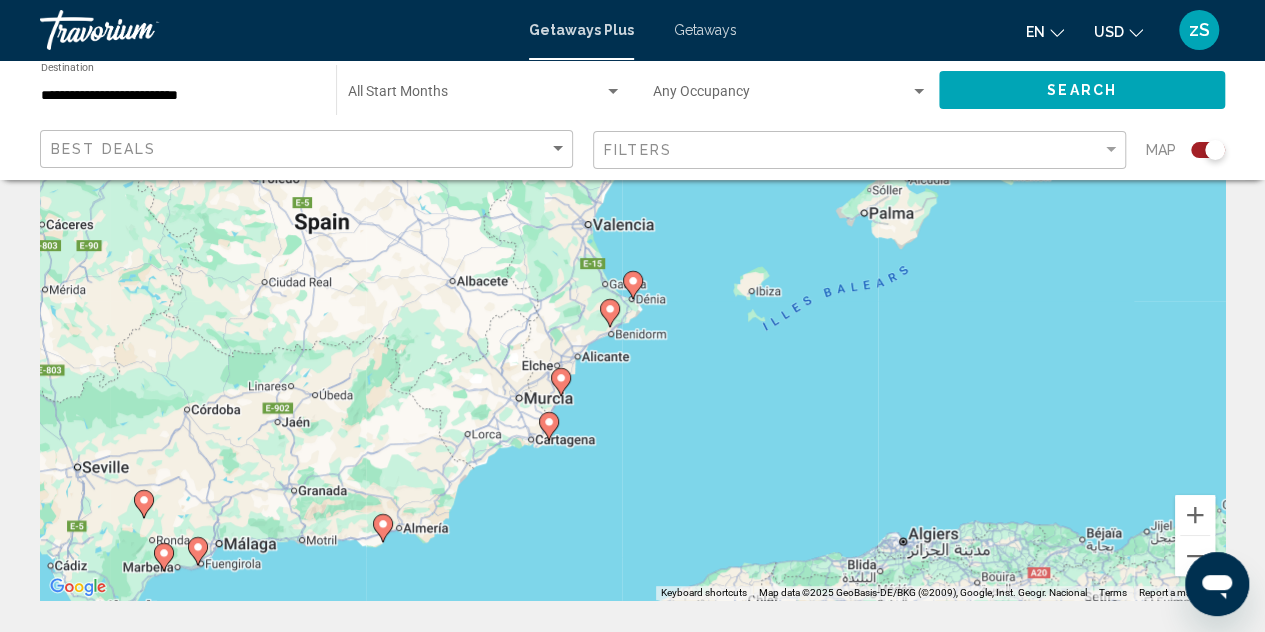click 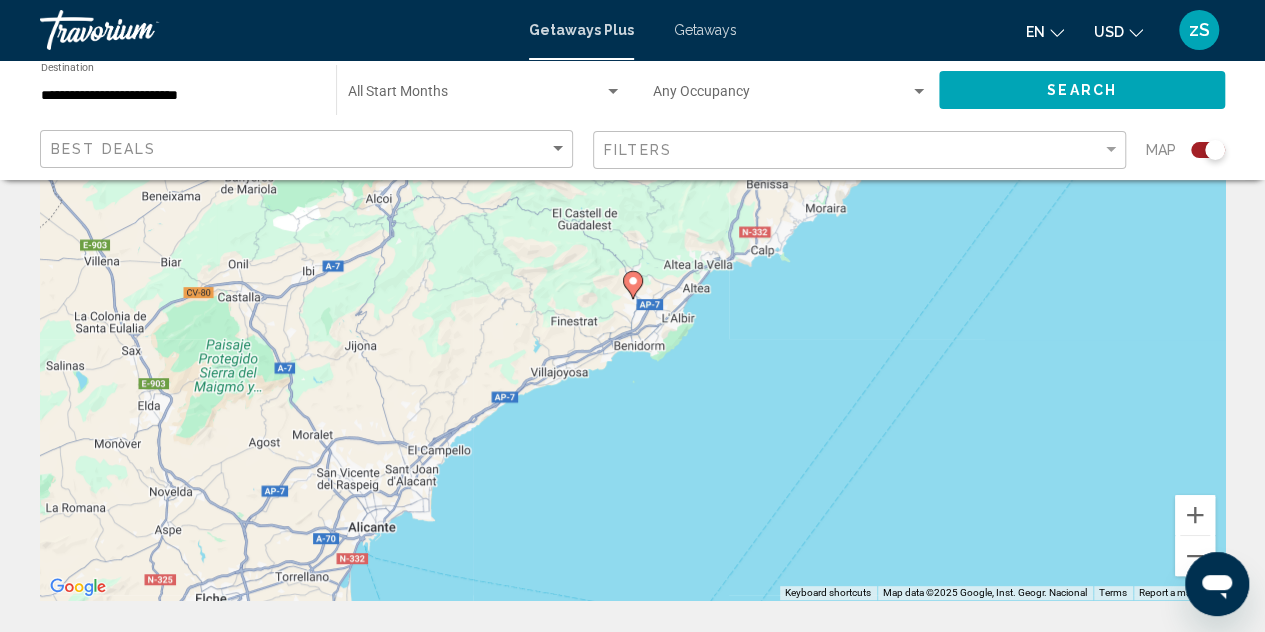 click 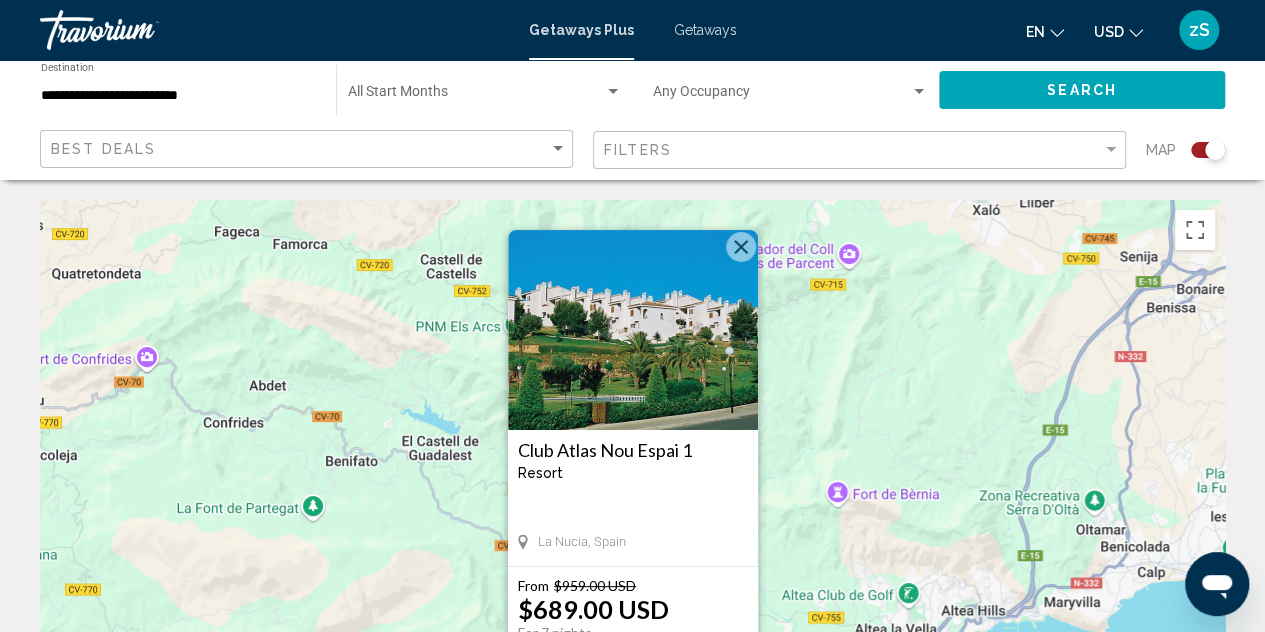 scroll, scrollTop: 100, scrollLeft: 0, axis: vertical 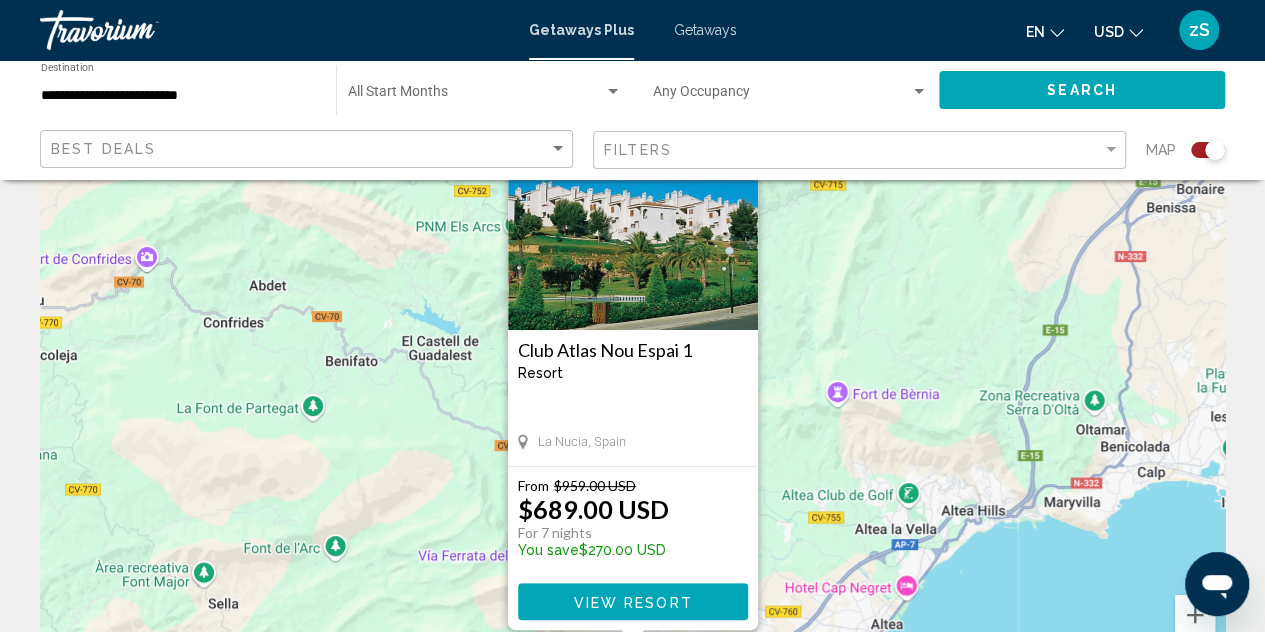 click at bounding box center (633, 230) 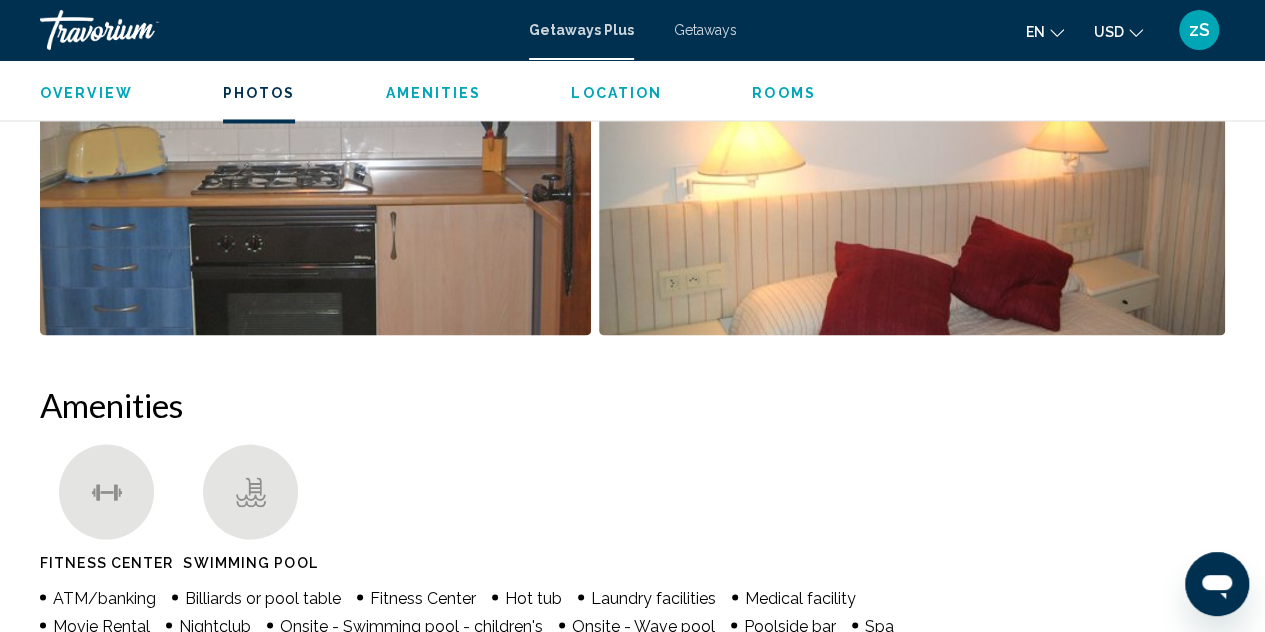 scroll, scrollTop: 1619, scrollLeft: 0, axis: vertical 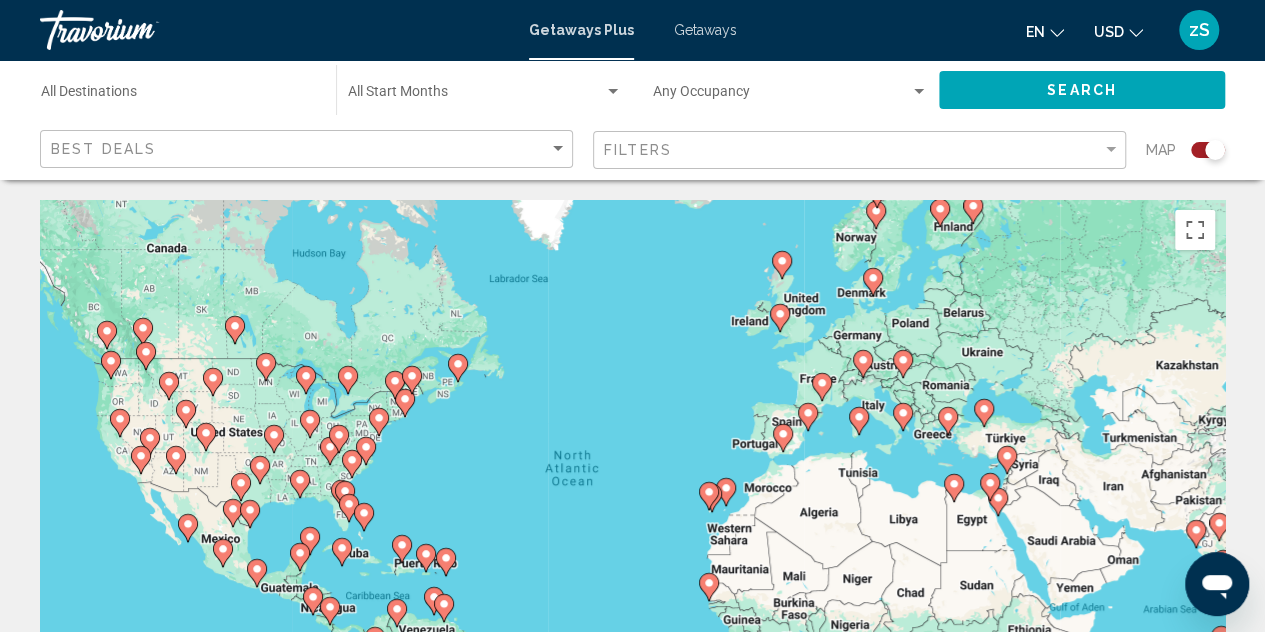 click on "To activate drag with keyboard, press Alt + Enter. Once in keyboard drag state, use the arrow keys to move the marker. To complete the drag, press the Enter key. To cancel, press Escape." at bounding box center (632, 500) 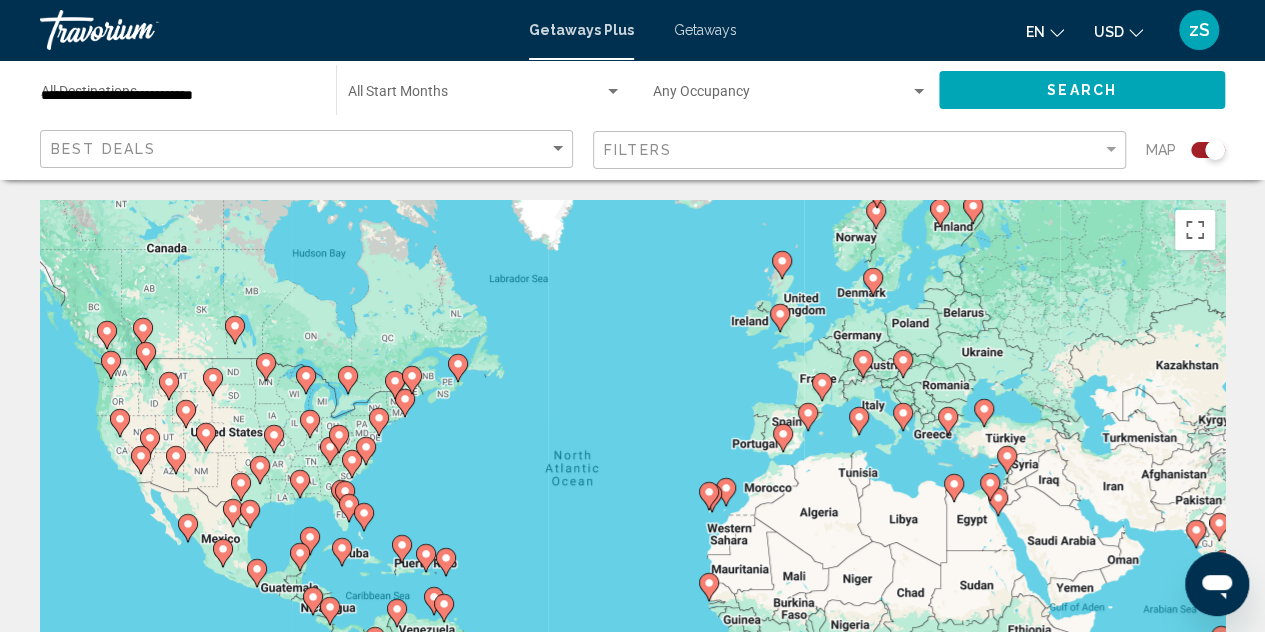 type on "**********" 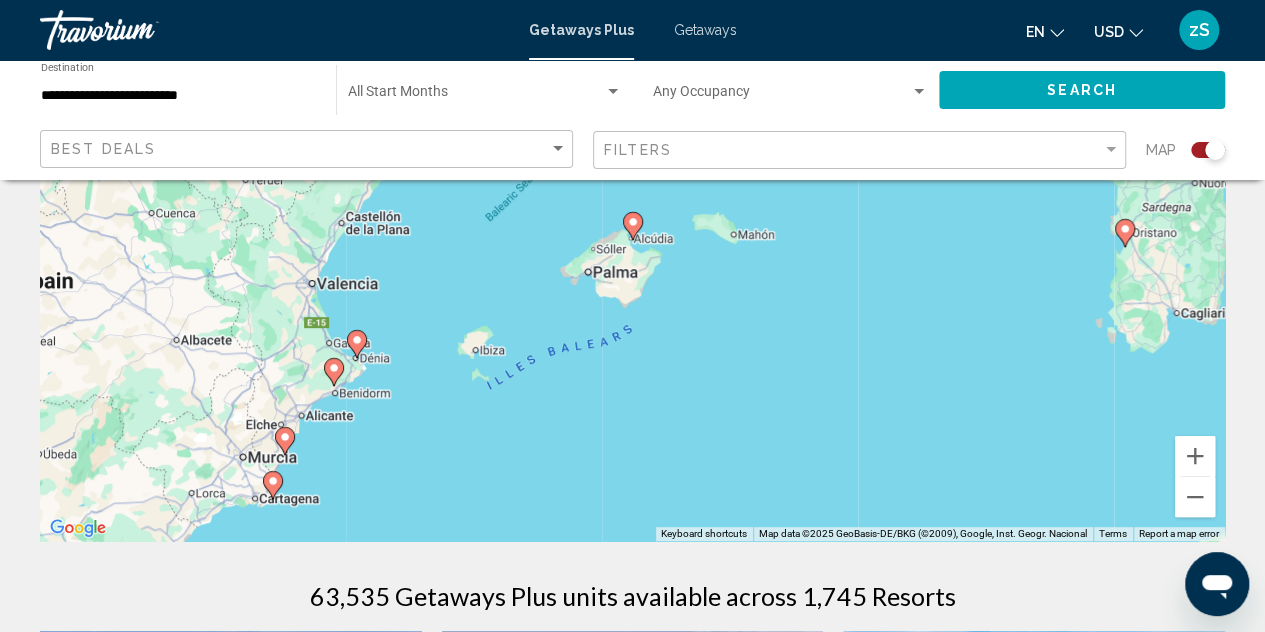 scroll, scrollTop: 300, scrollLeft: 0, axis: vertical 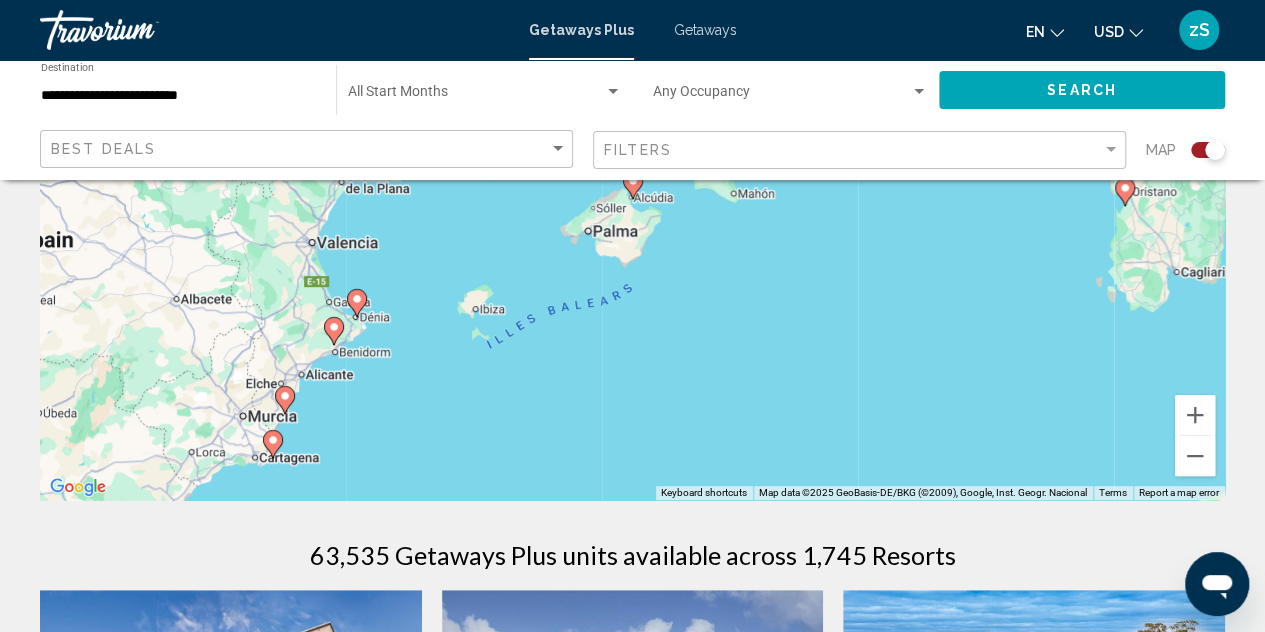 click 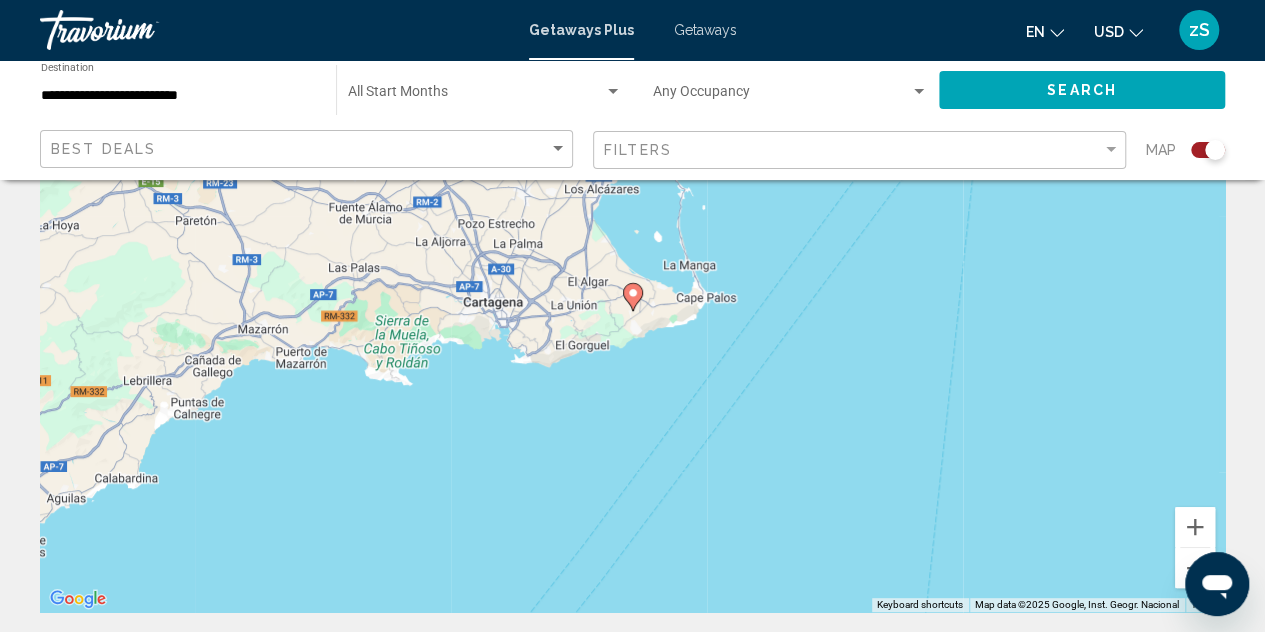 scroll, scrollTop: 100, scrollLeft: 0, axis: vertical 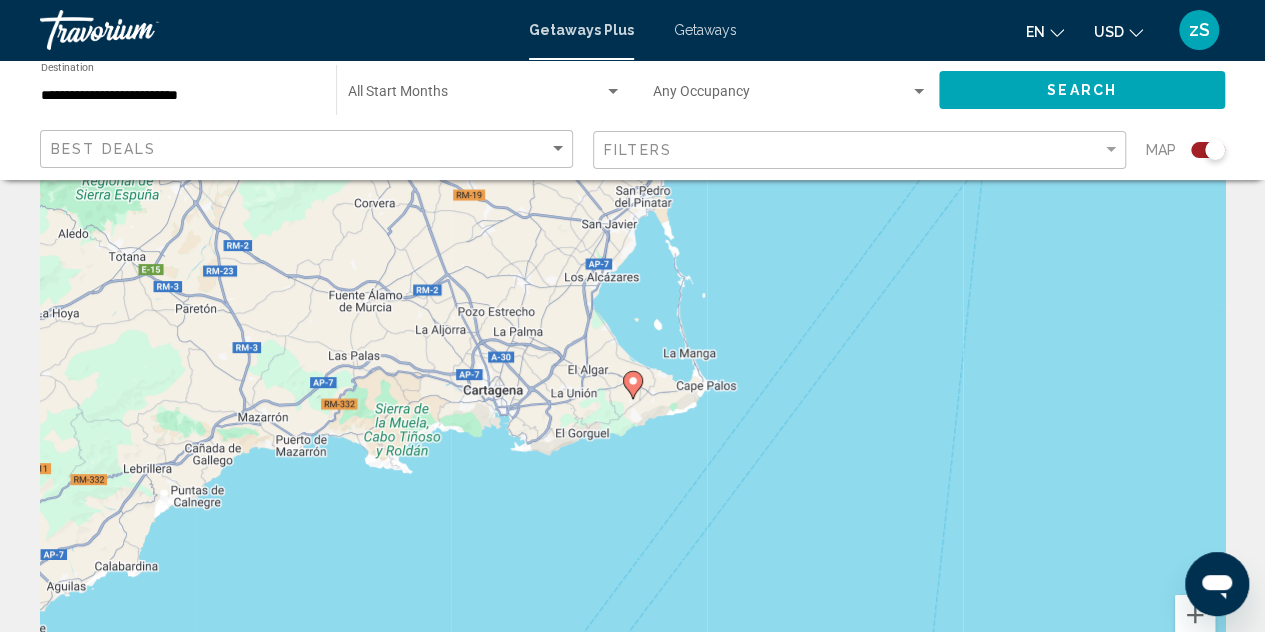 click 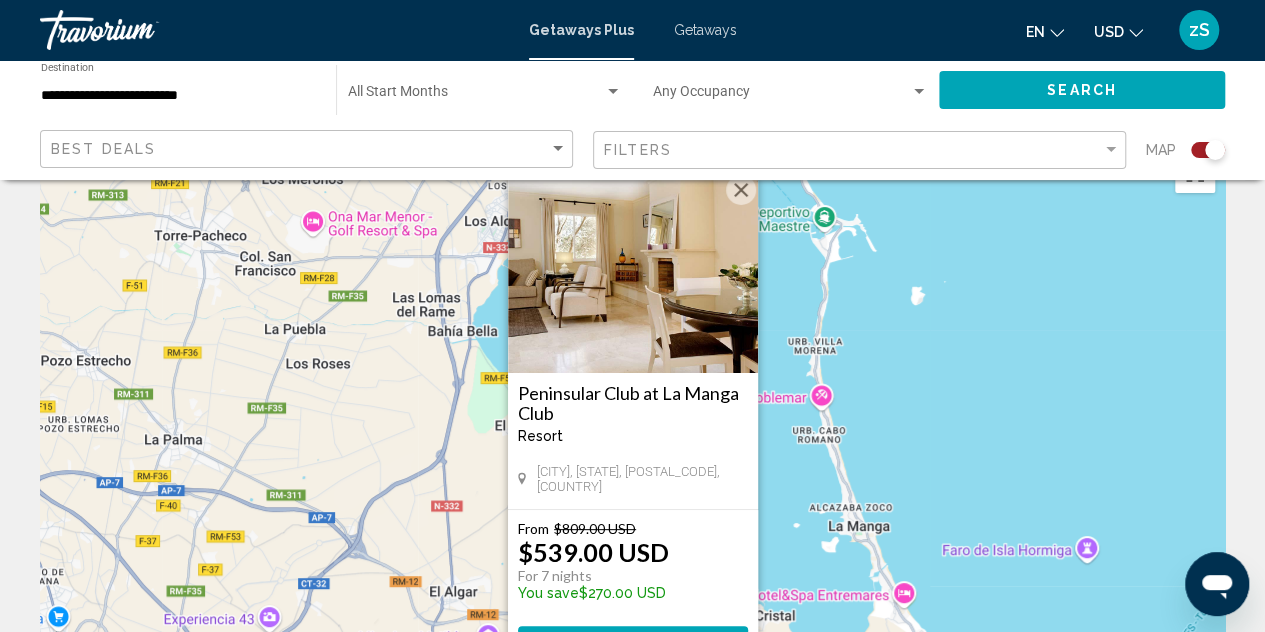 scroll, scrollTop: 100, scrollLeft: 0, axis: vertical 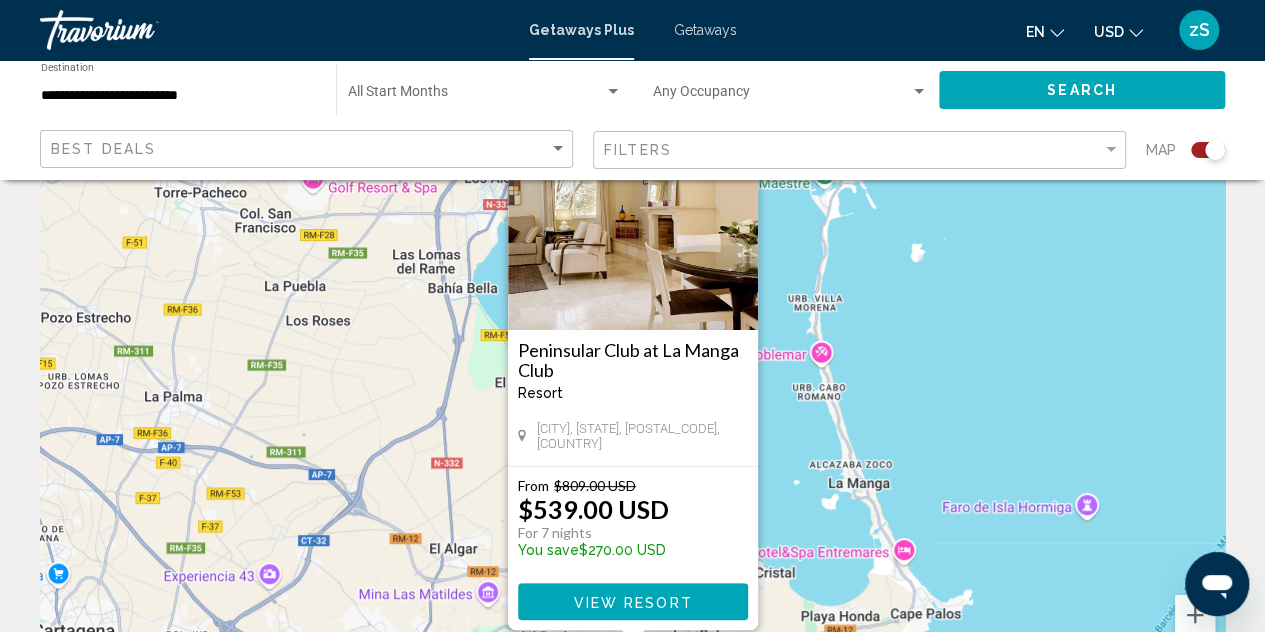 click at bounding box center [633, 230] 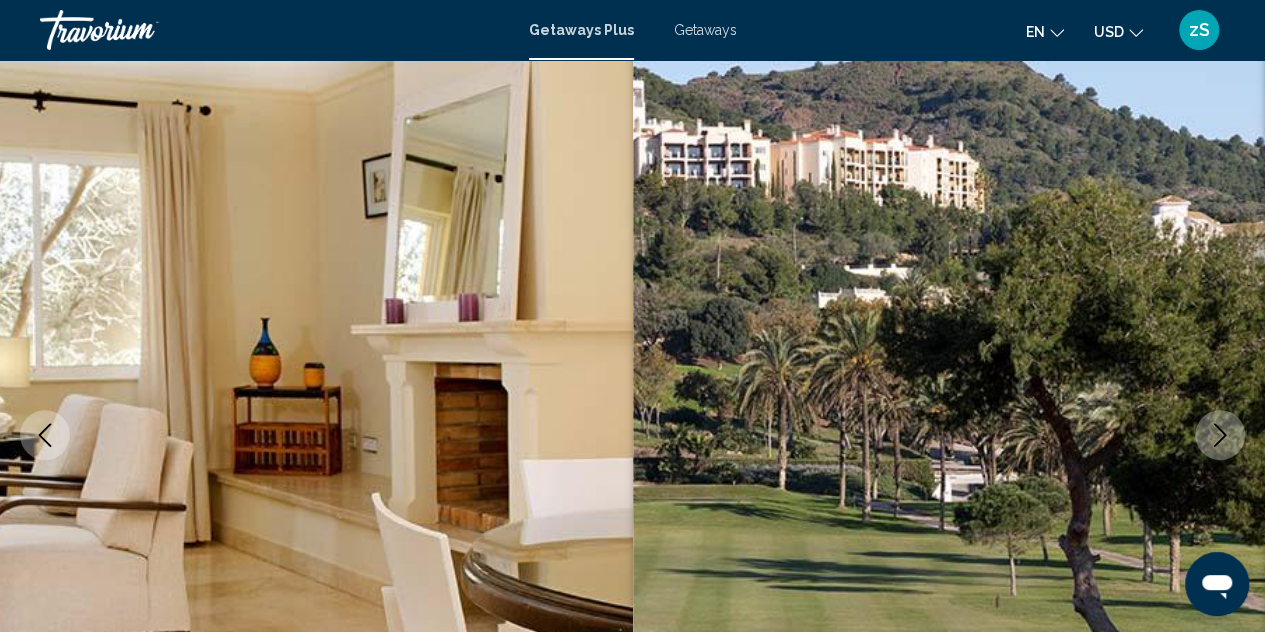 scroll, scrollTop: 219, scrollLeft: 0, axis: vertical 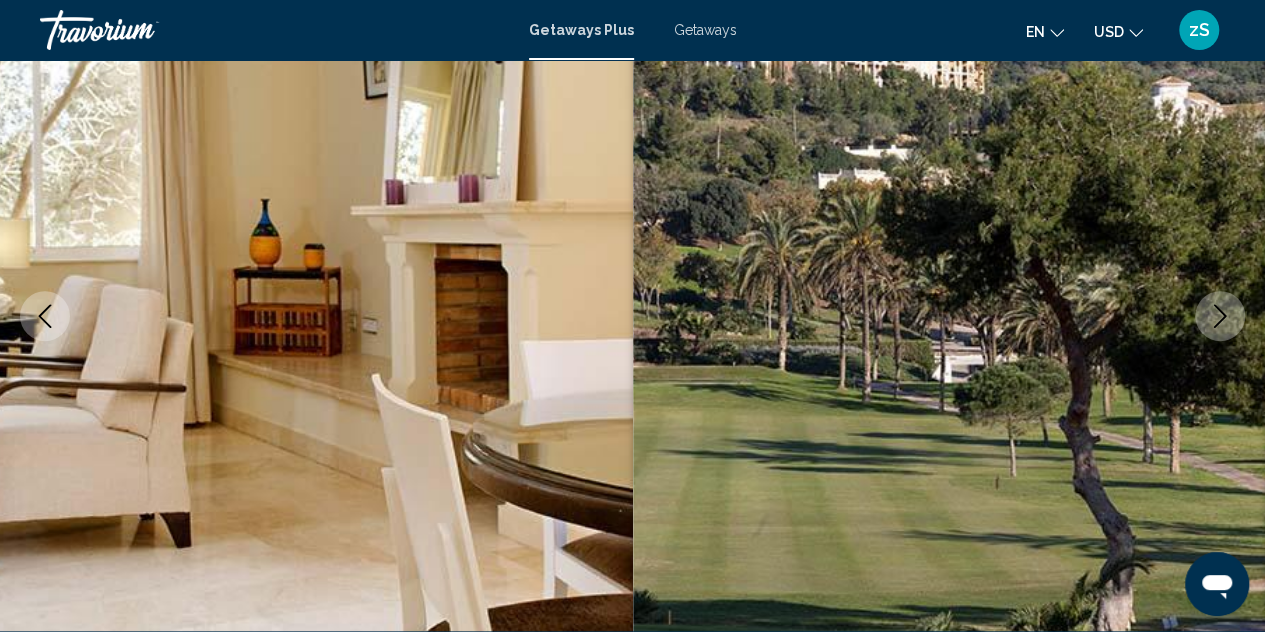 click 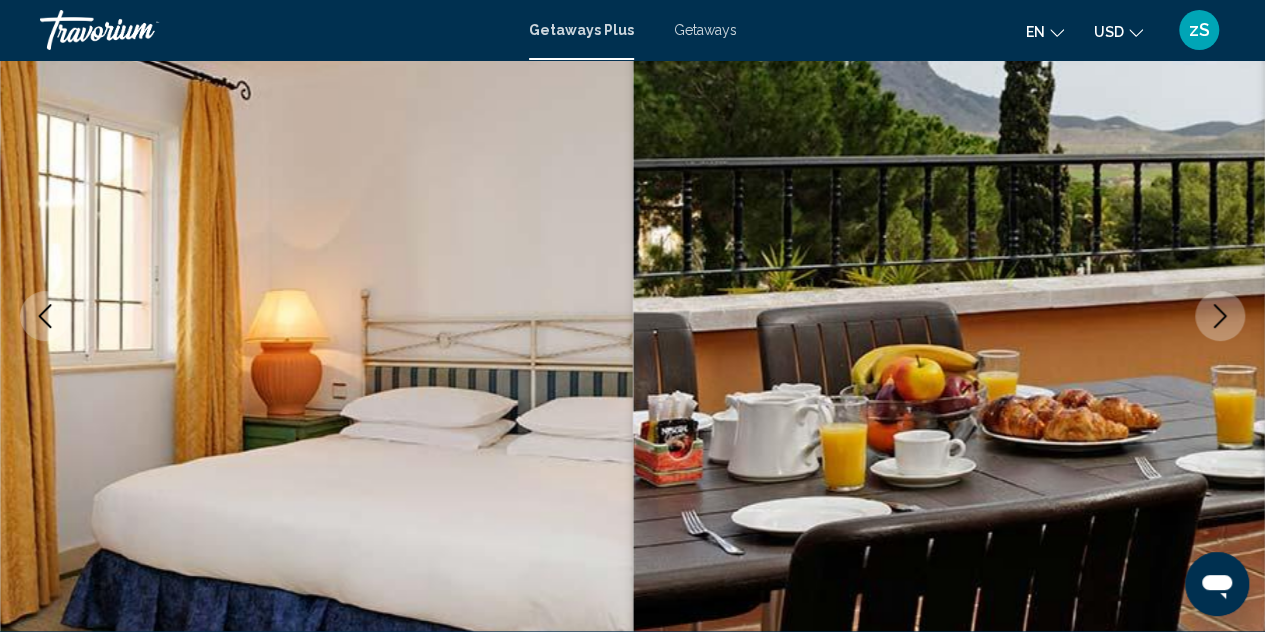 click 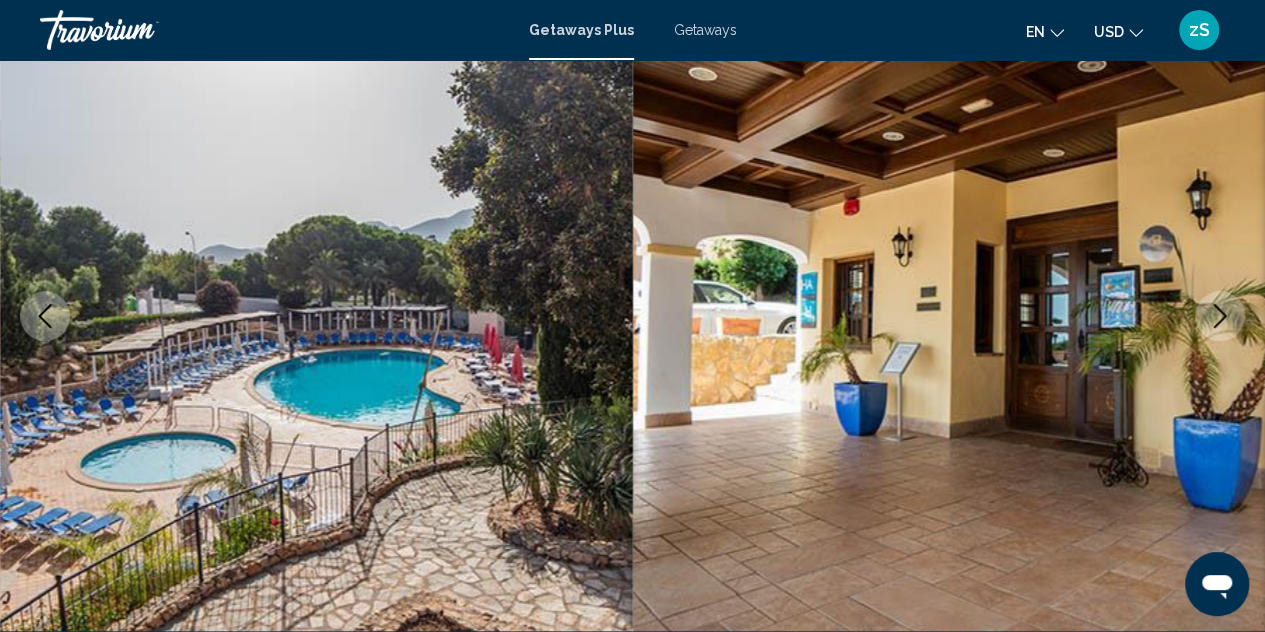 click 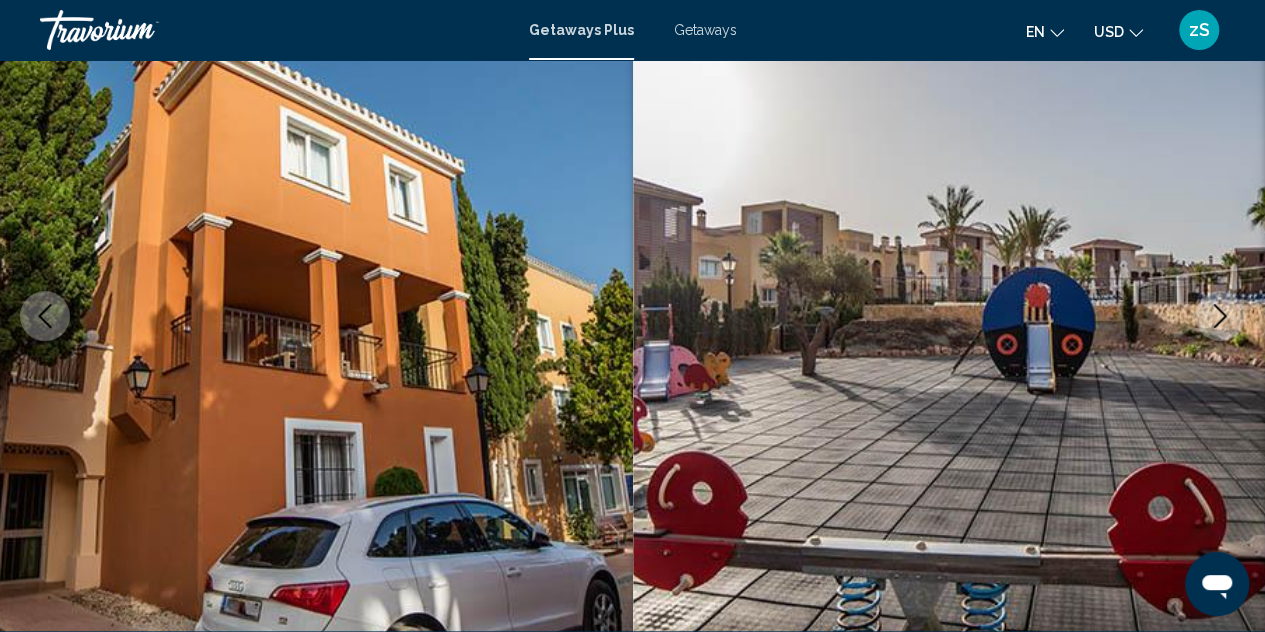 click 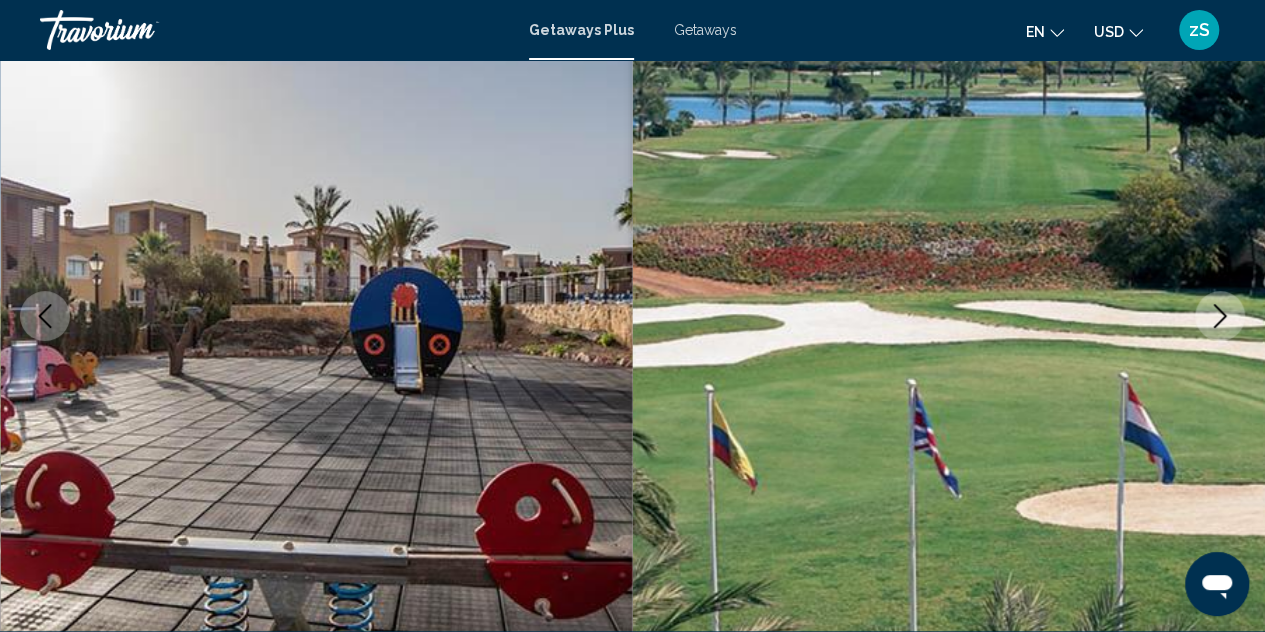 click 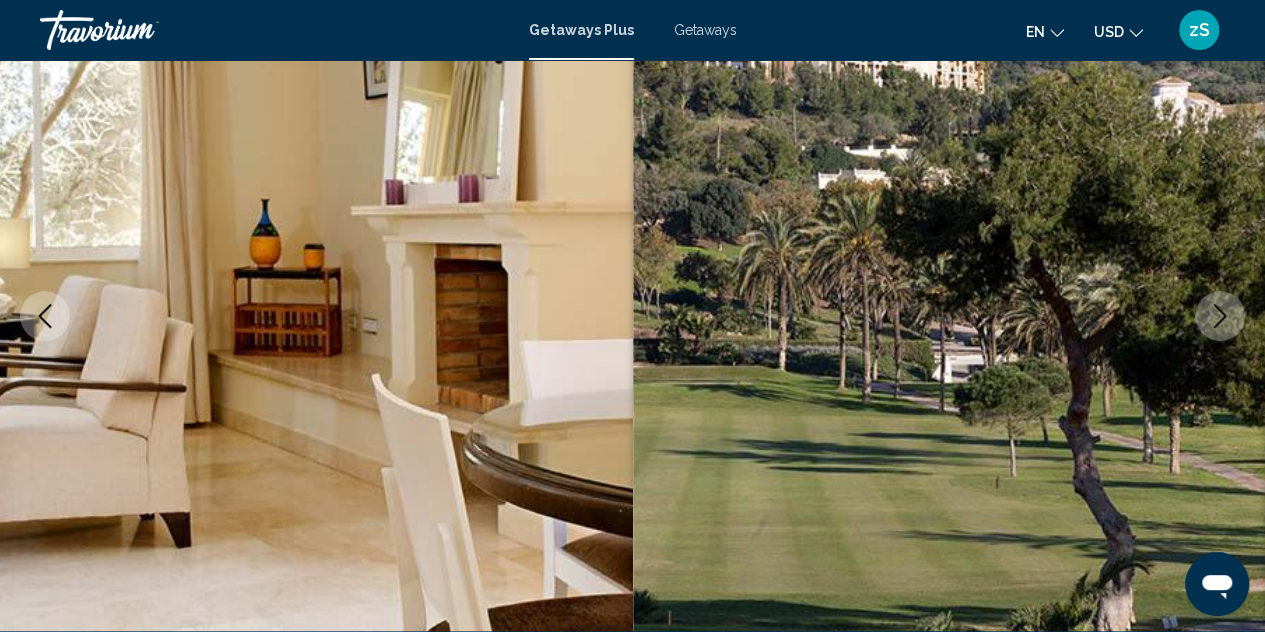 click 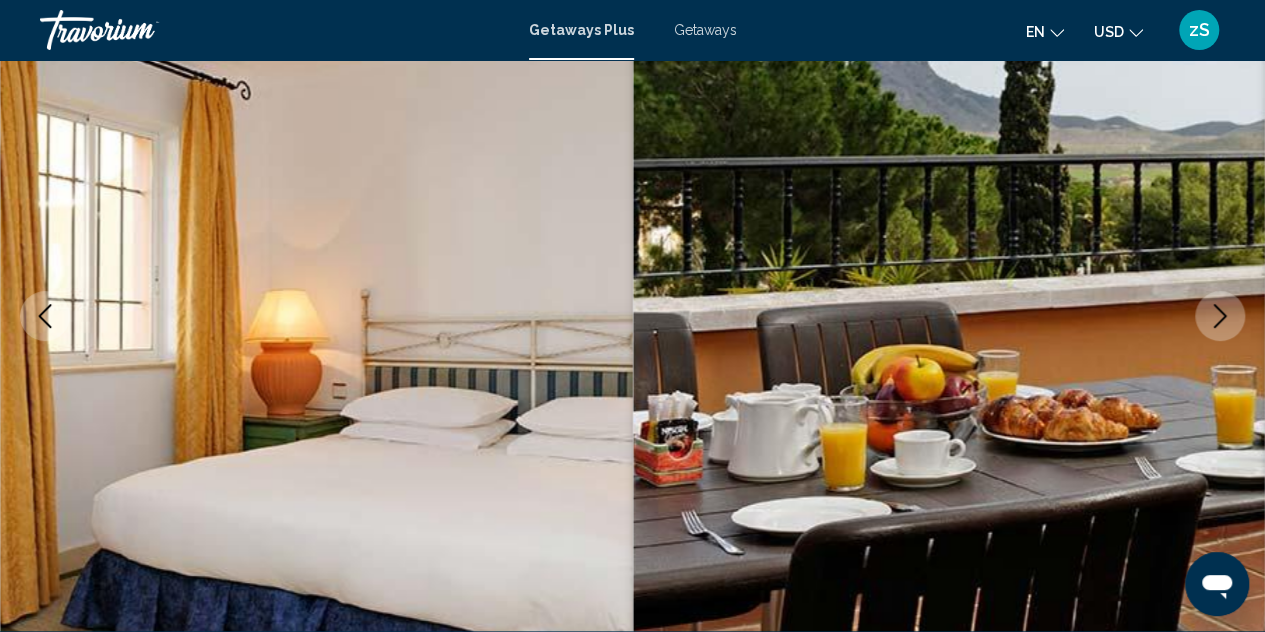 click 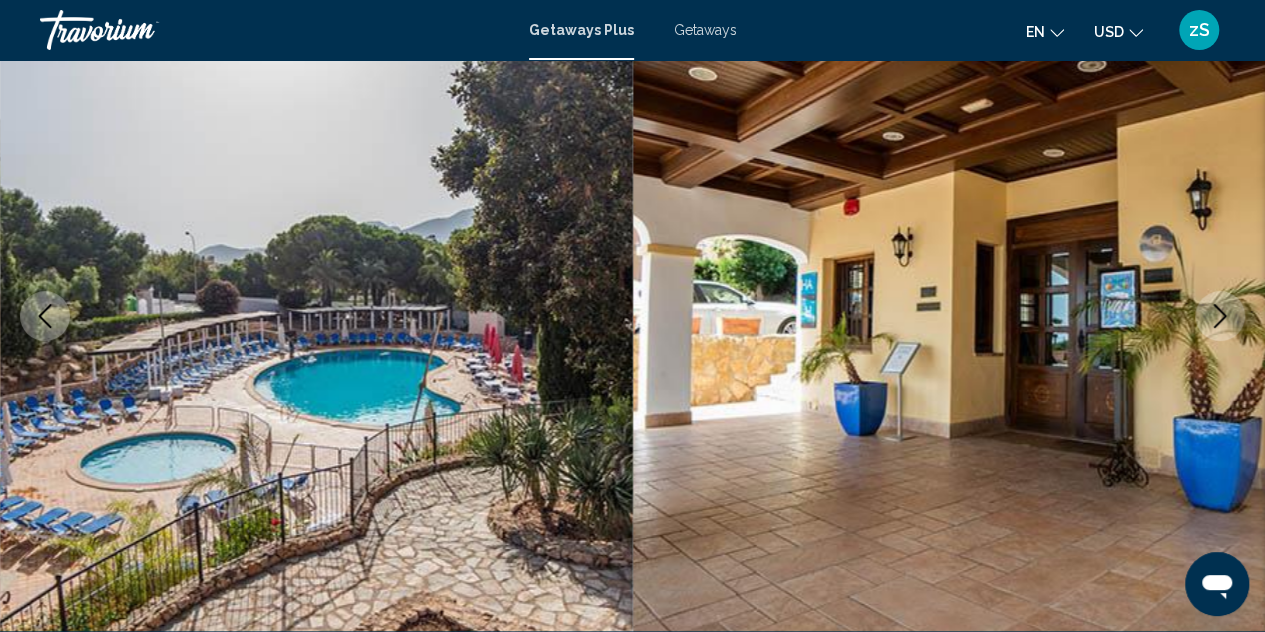 click 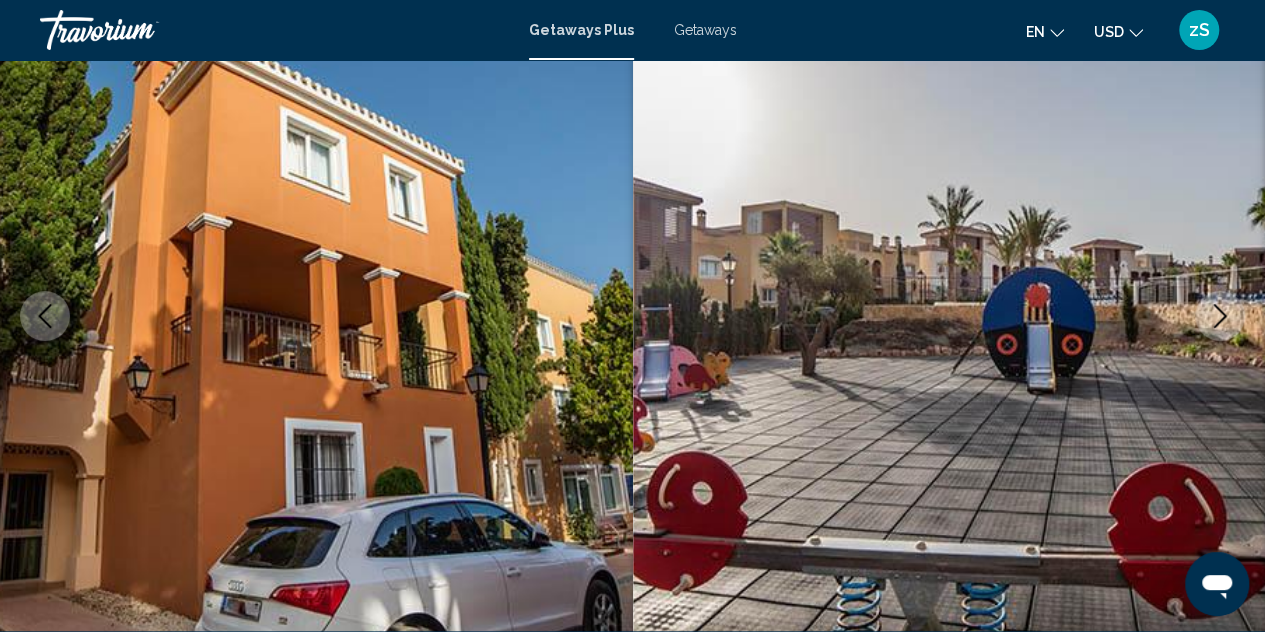 click 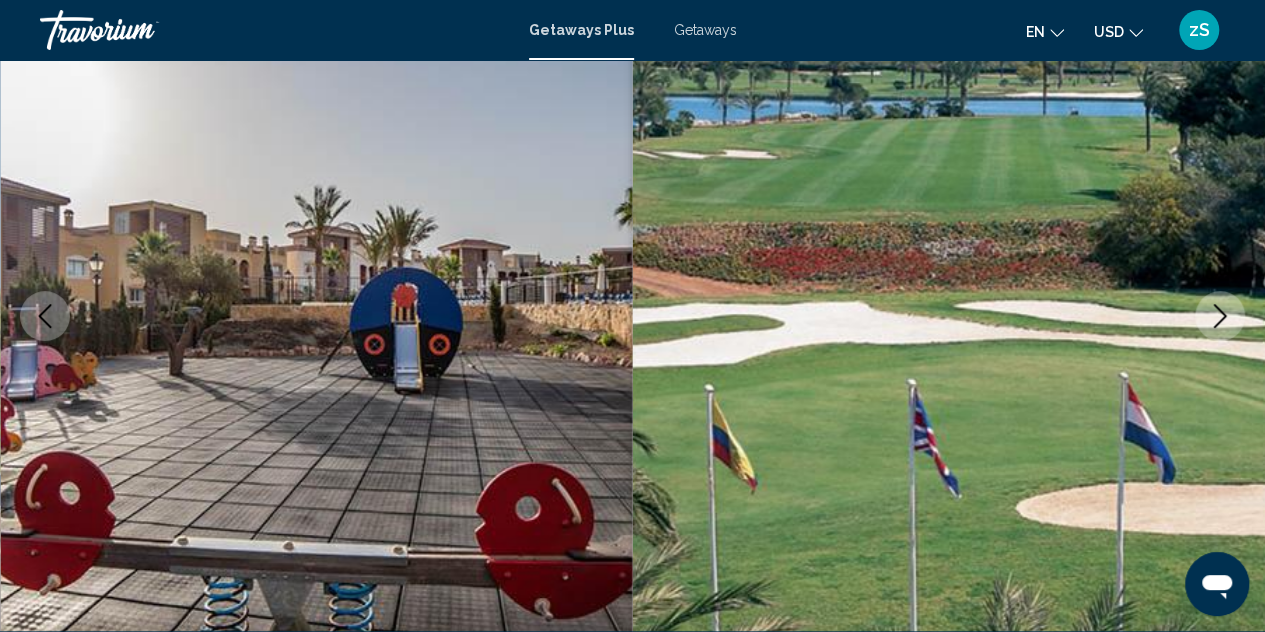 click 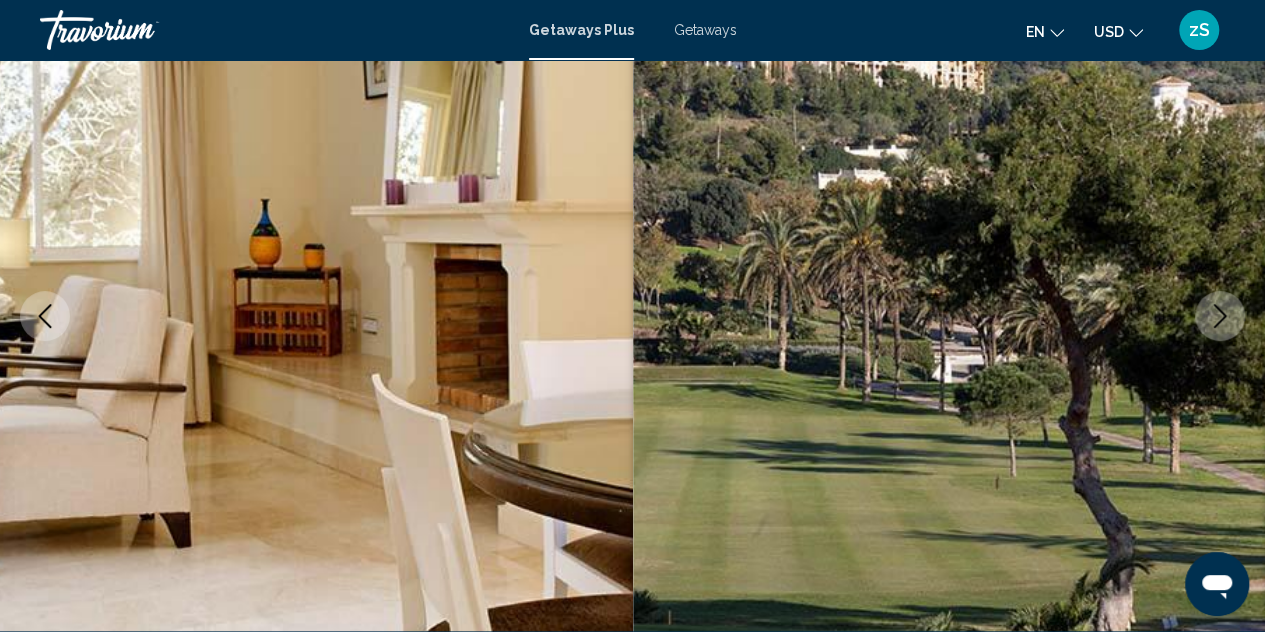 scroll, scrollTop: 0, scrollLeft: 0, axis: both 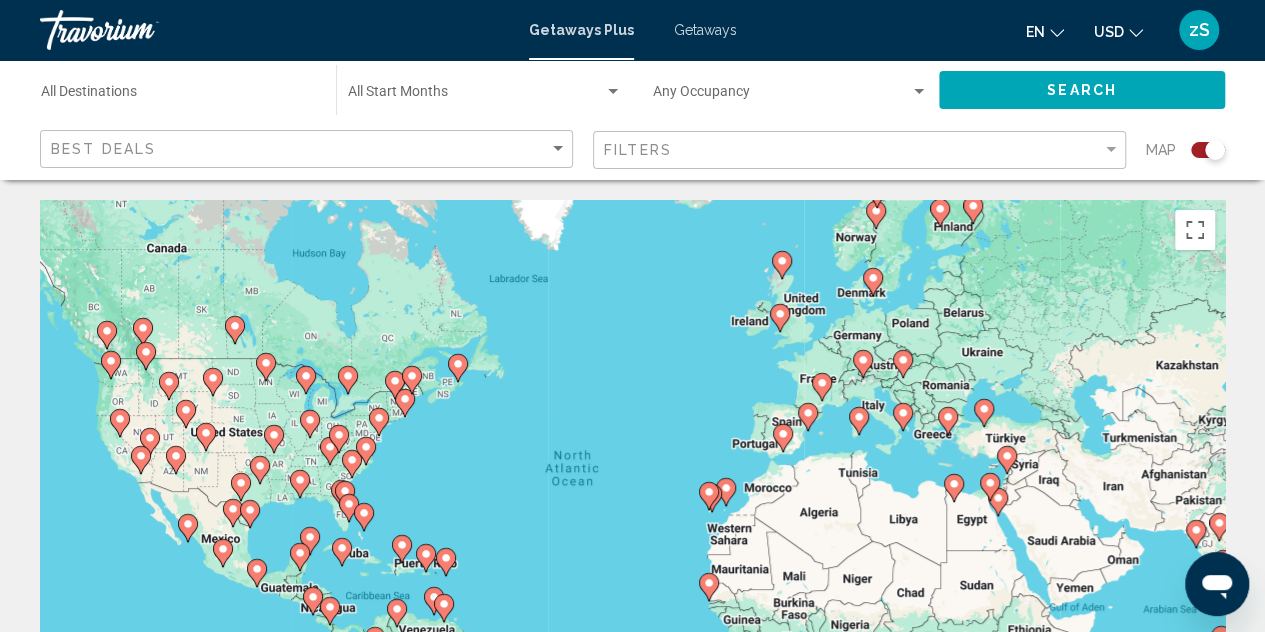 click 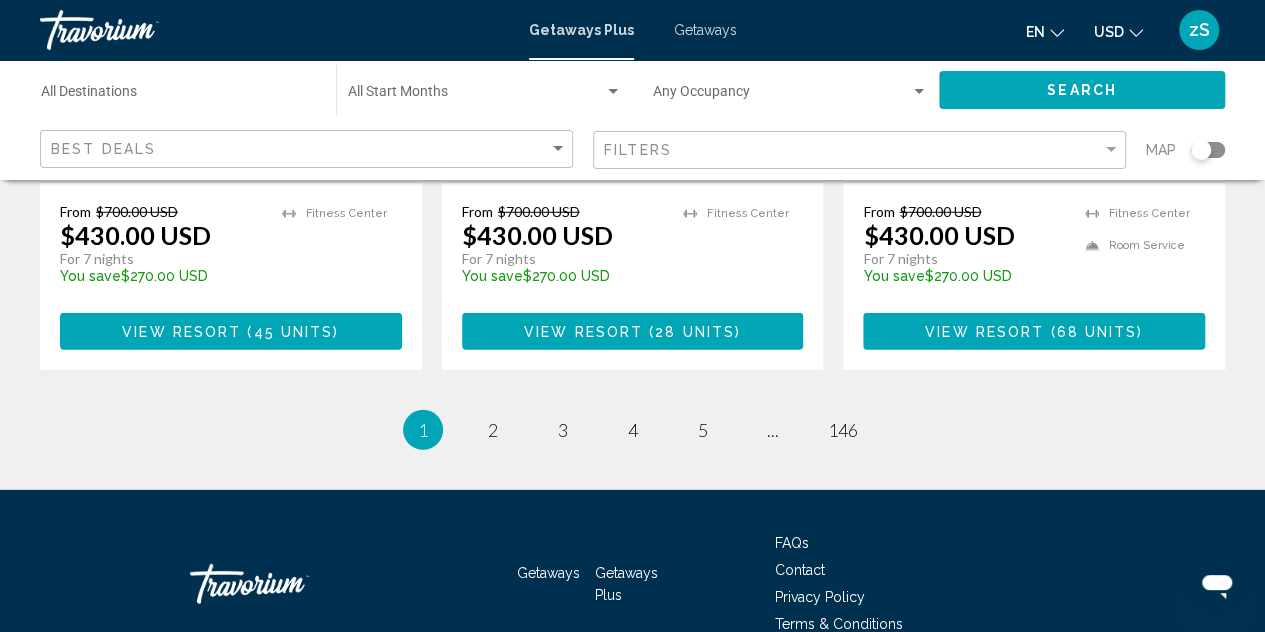 scroll, scrollTop: 2767, scrollLeft: 0, axis: vertical 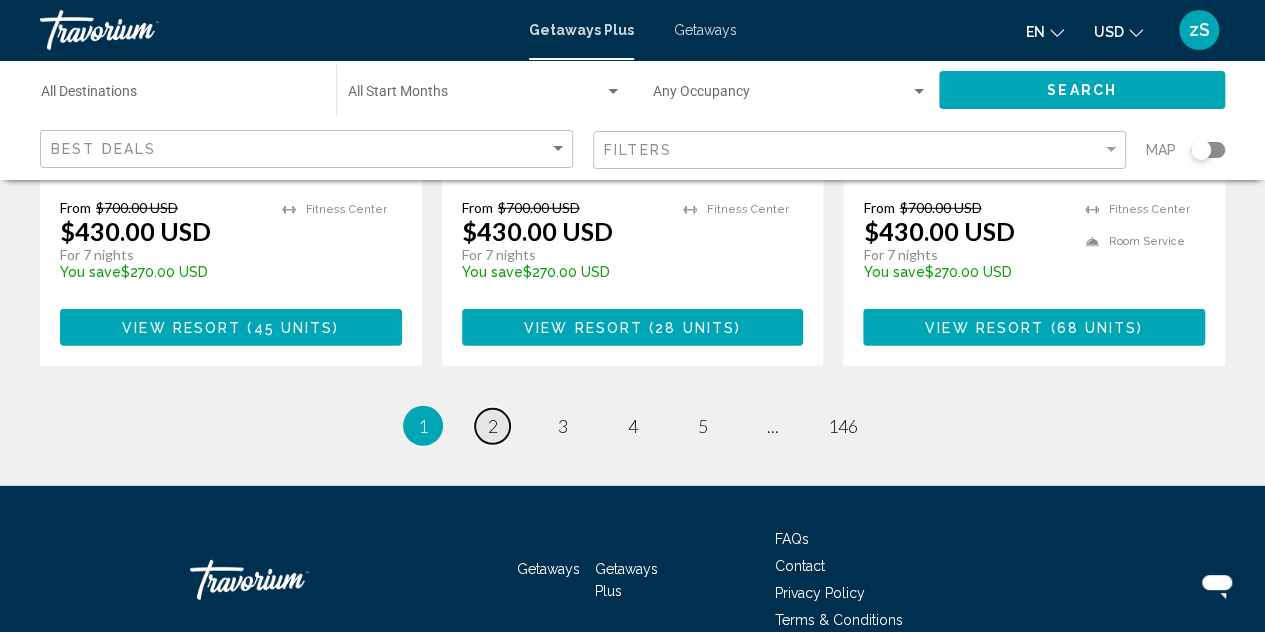 click on "2" at bounding box center (493, 426) 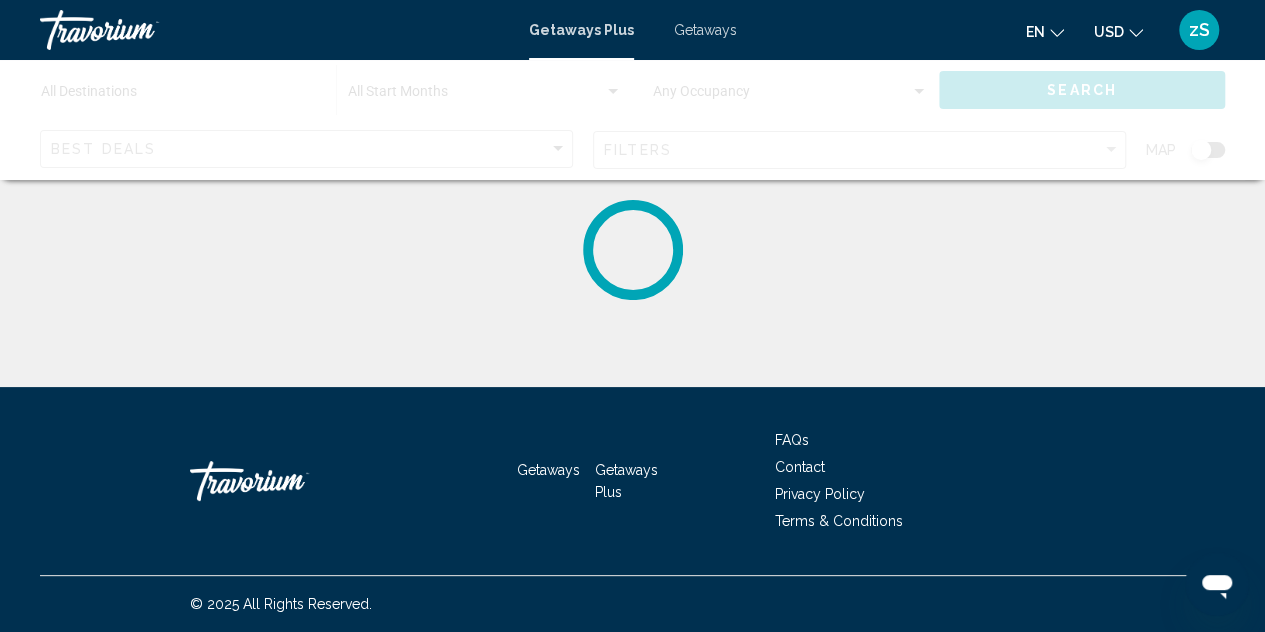 scroll, scrollTop: 0, scrollLeft: 0, axis: both 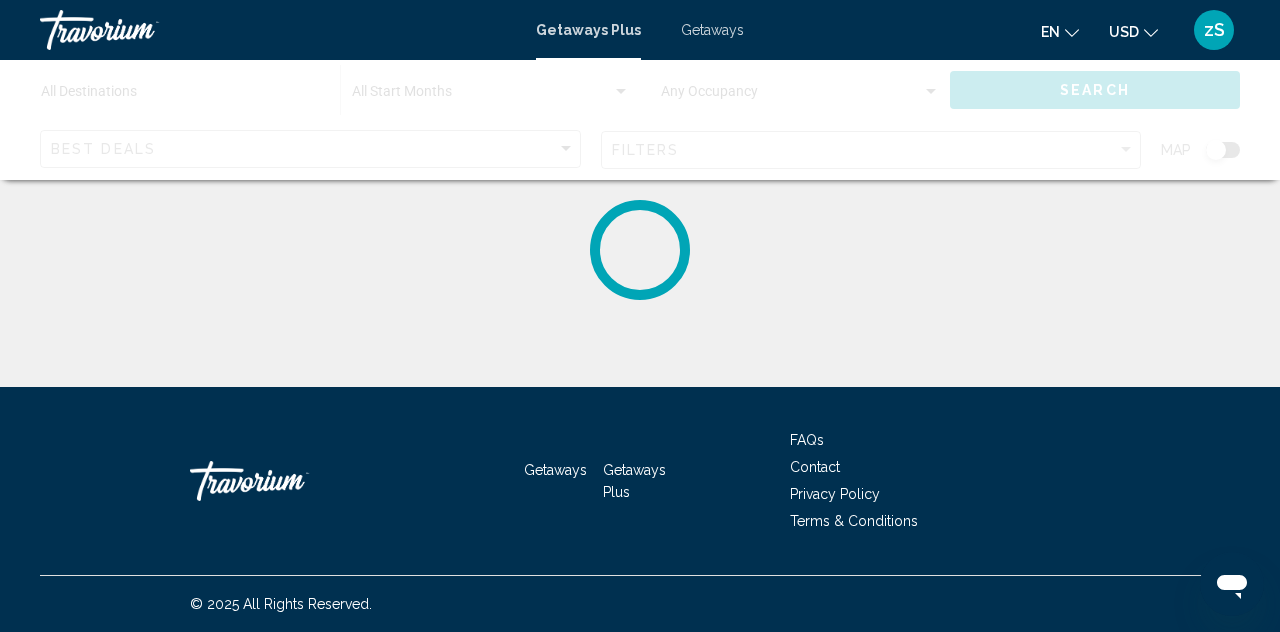 click on "Destination All Destinations Start Month All Start Months Occupancy Any Occupancy Search Best Deals Filters Map ← Move left → Move right ↑ Move up ↓ Move down + Zoom in - Zoom out Home Jump left by 75% End Jump right by 75% Page Up Jump up by 75% Page Down Jump down by 75% To activate drag with keyboard, press Alt + Enter. Once in keyboard drag state, use the arrow keys to move the marker. To complete the drag, press the Enter key. To cancel, press Escape. Keyboard shortcuts Map Data Map data ©2025 Google, INEGI Map data ©2025 Google, INEGI 1000 km  Click to toggle between metric and imperial units Terms Report a map error" 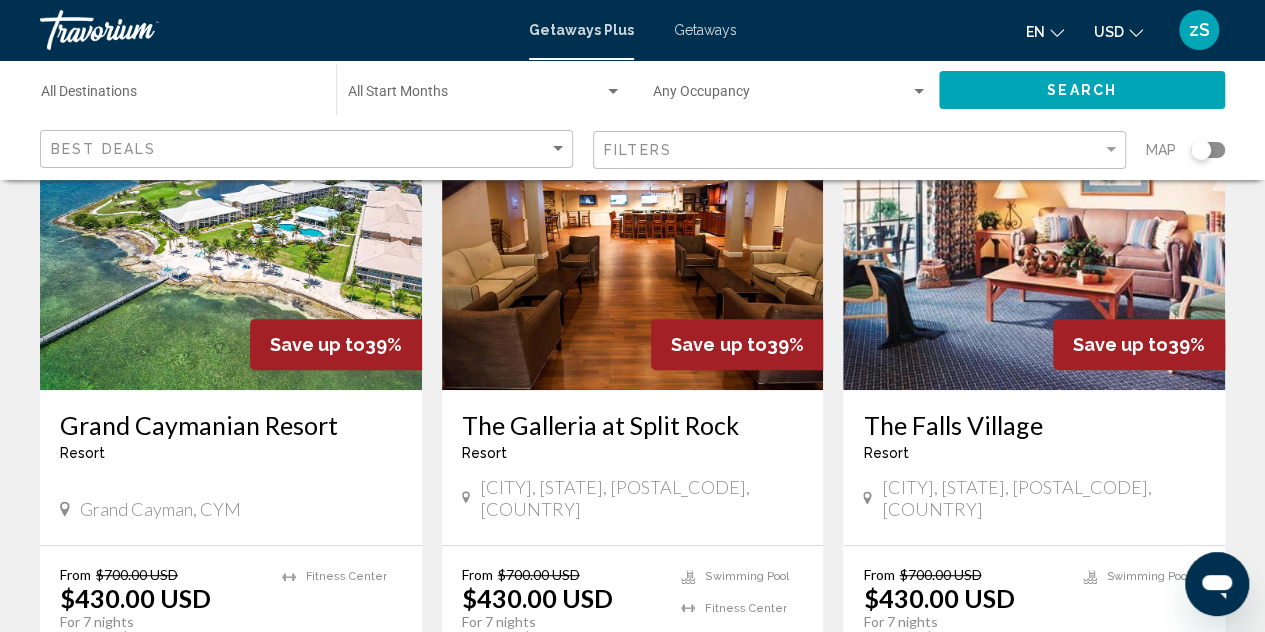 scroll, scrollTop: 0, scrollLeft: 0, axis: both 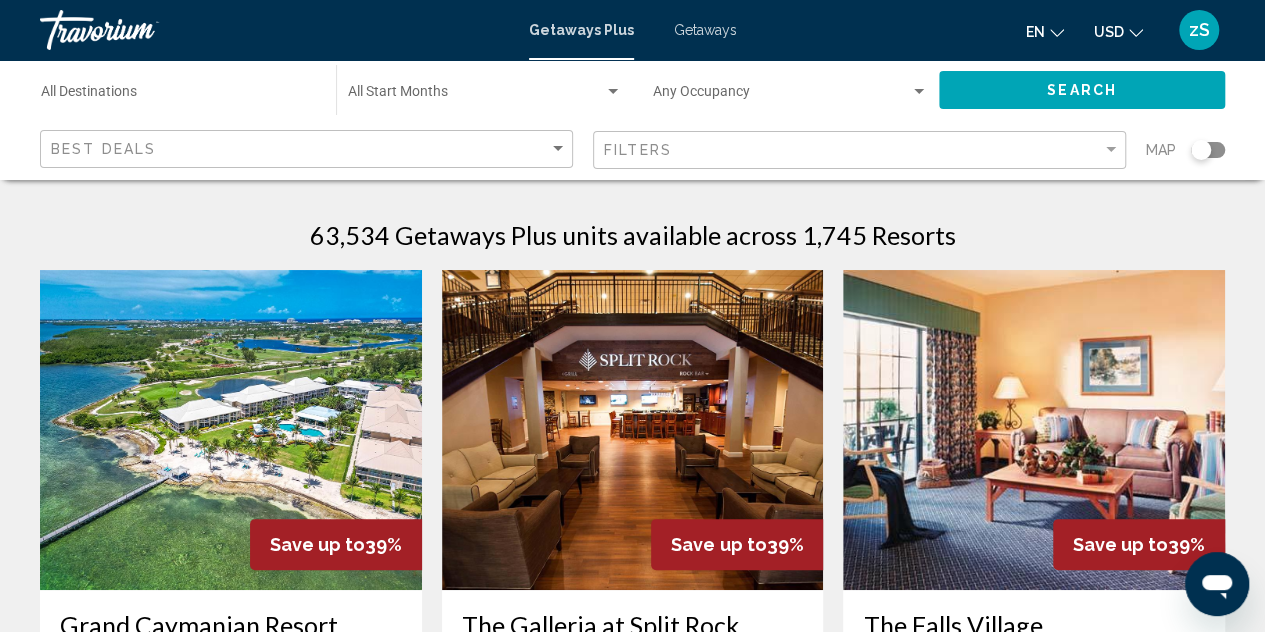 click at bounding box center (231, 430) 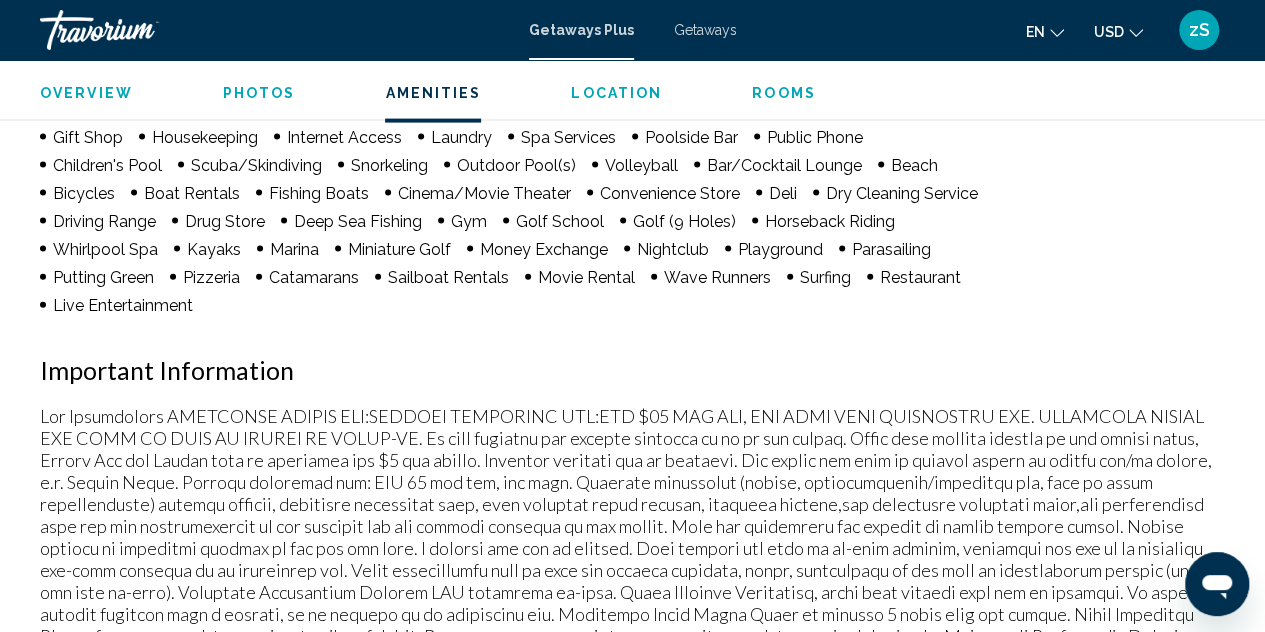 scroll, scrollTop: 2219, scrollLeft: 0, axis: vertical 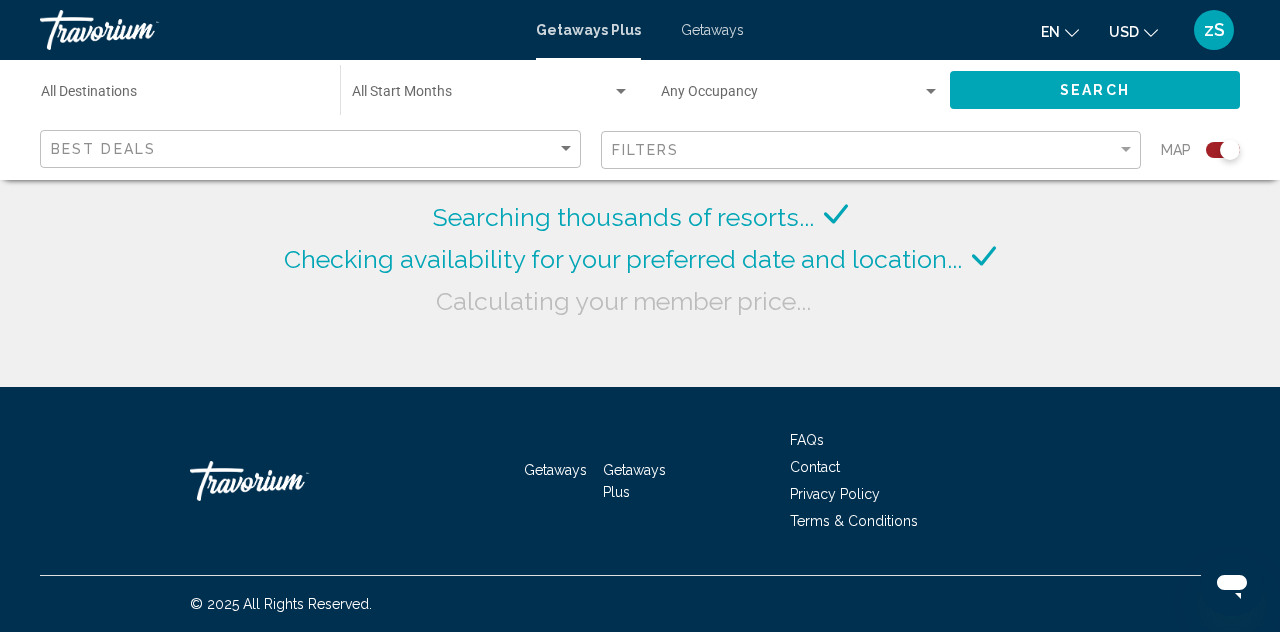 click 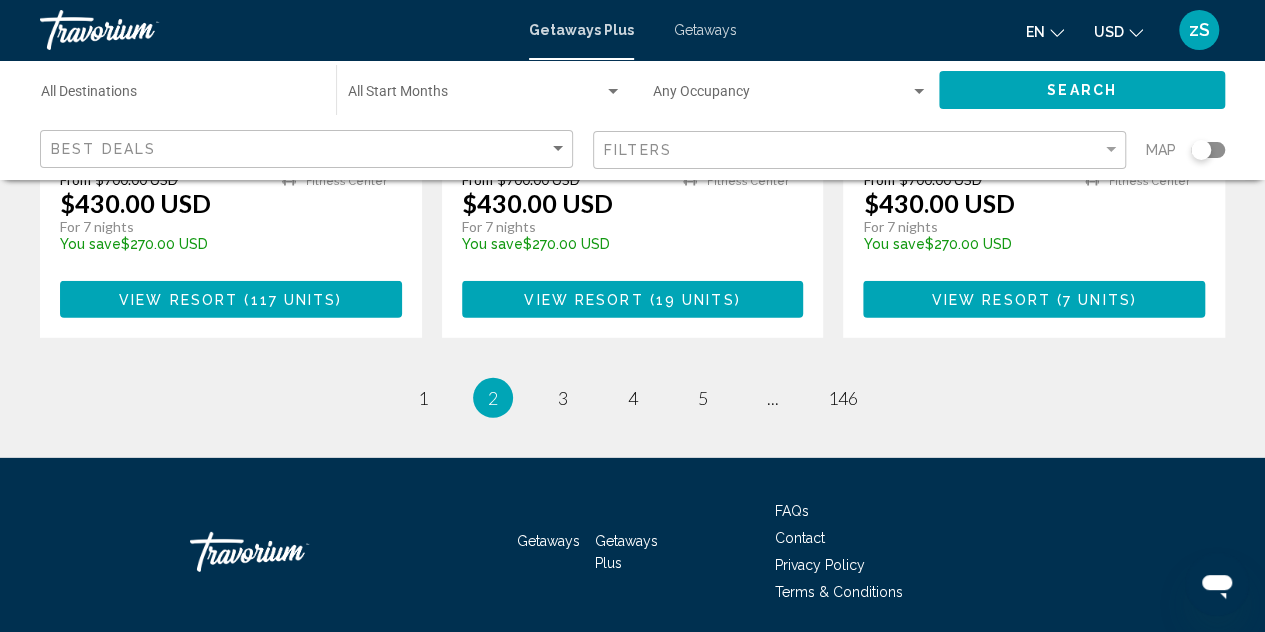 scroll, scrollTop: 2805, scrollLeft: 0, axis: vertical 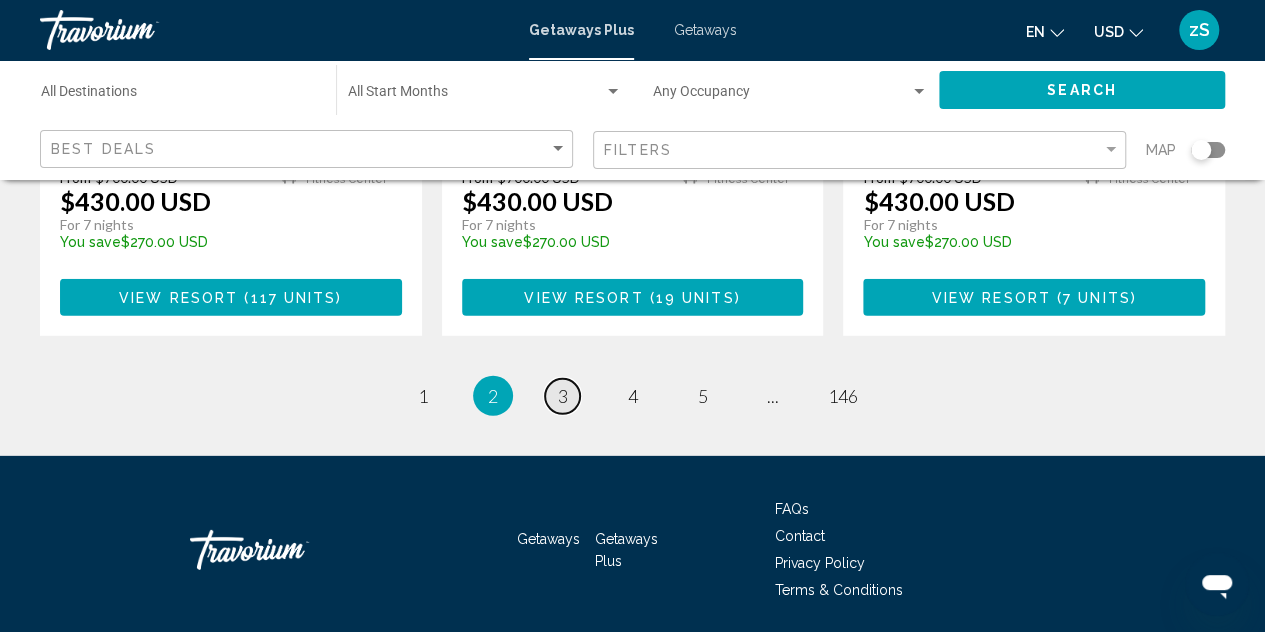 click on "3" at bounding box center [563, 396] 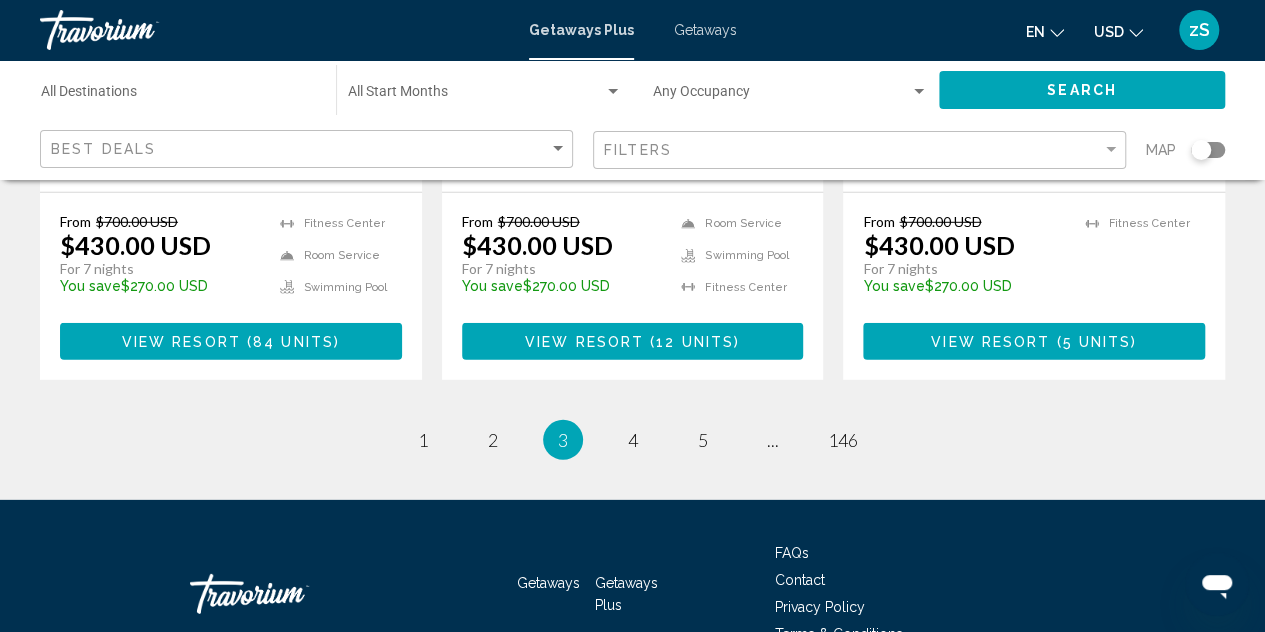 scroll, scrollTop: 2800, scrollLeft: 0, axis: vertical 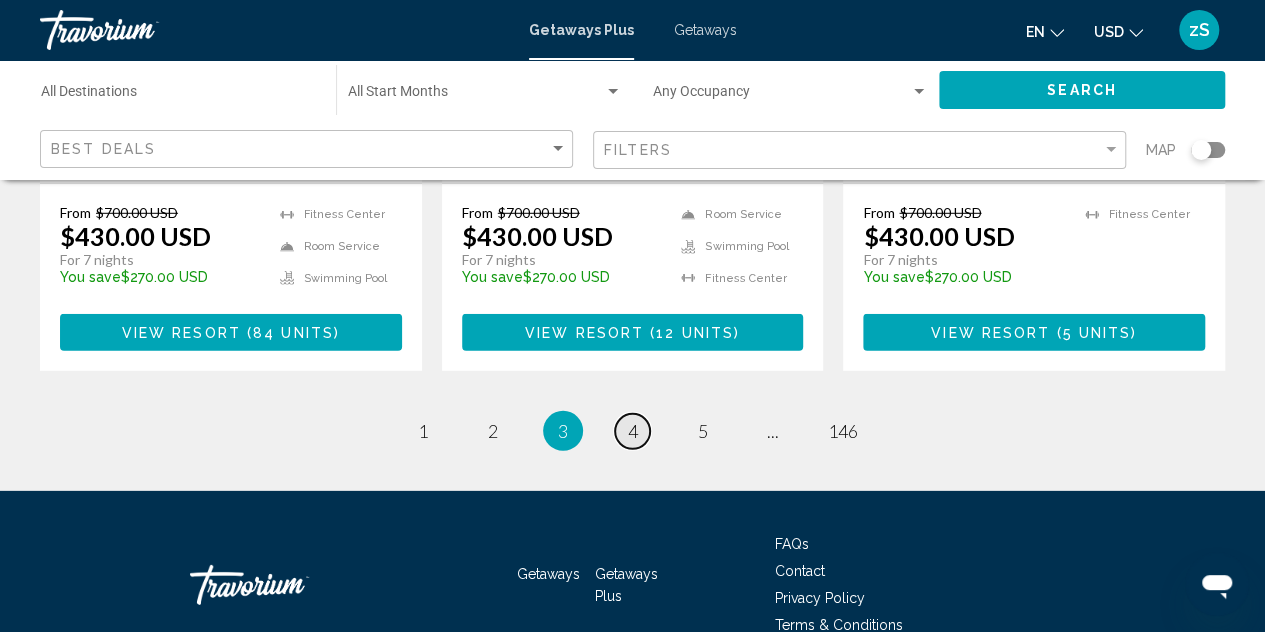 click on "4" at bounding box center (633, 431) 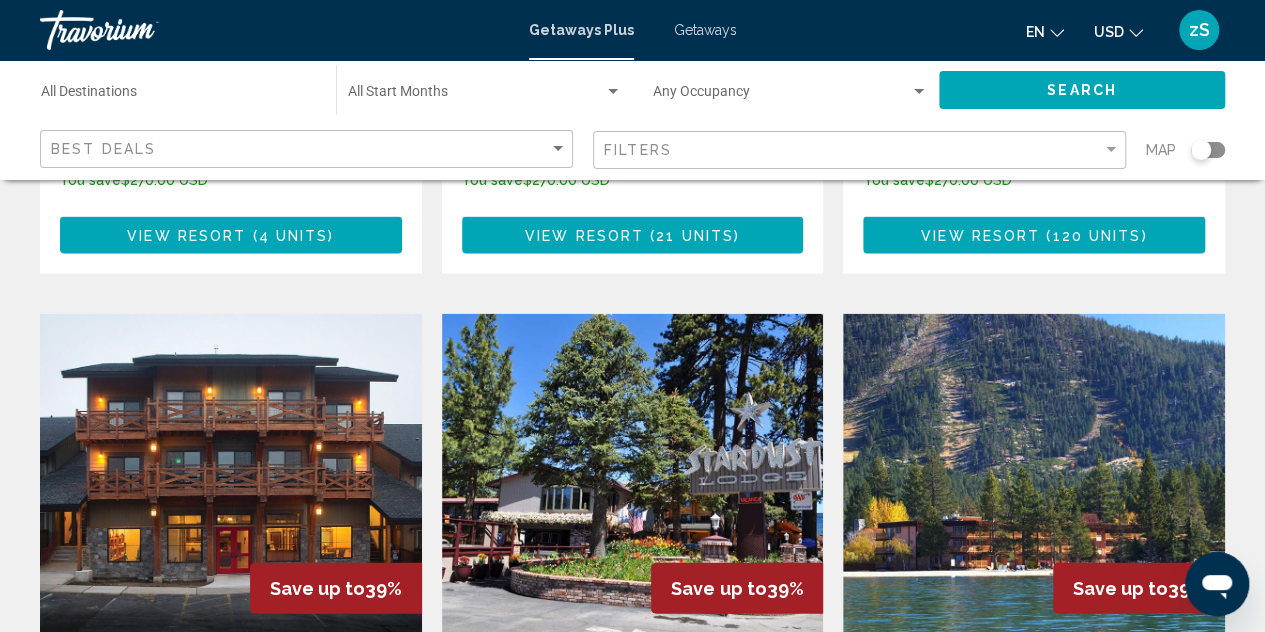 scroll, scrollTop: 2100, scrollLeft: 0, axis: vertical 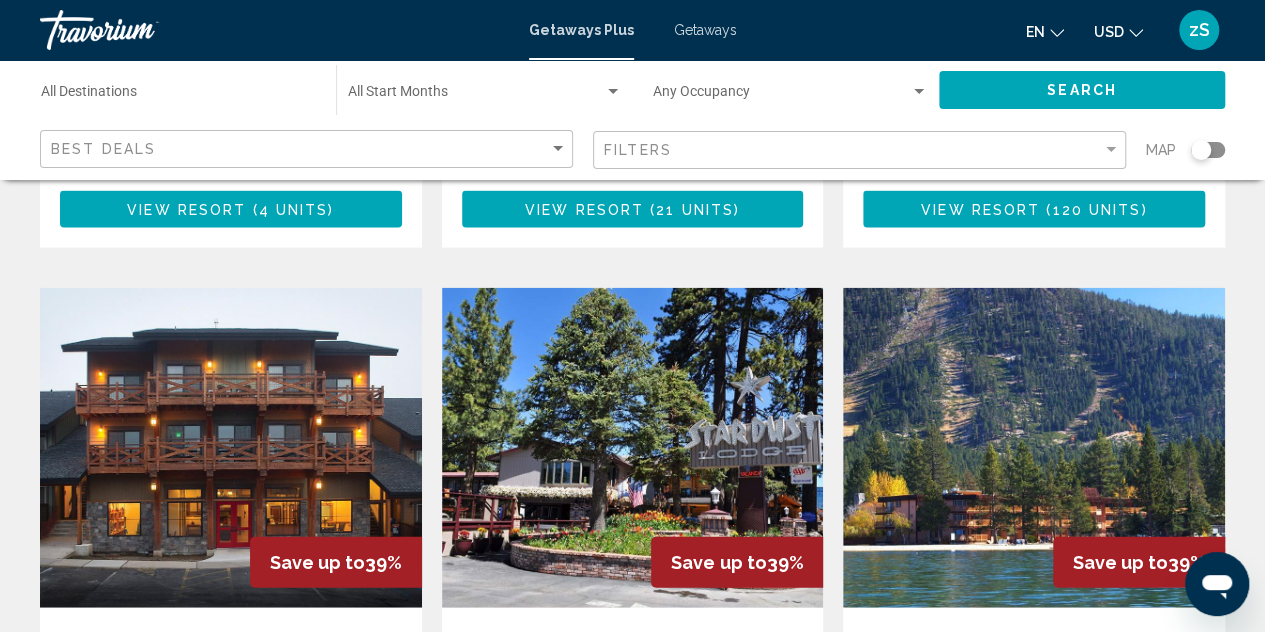 click 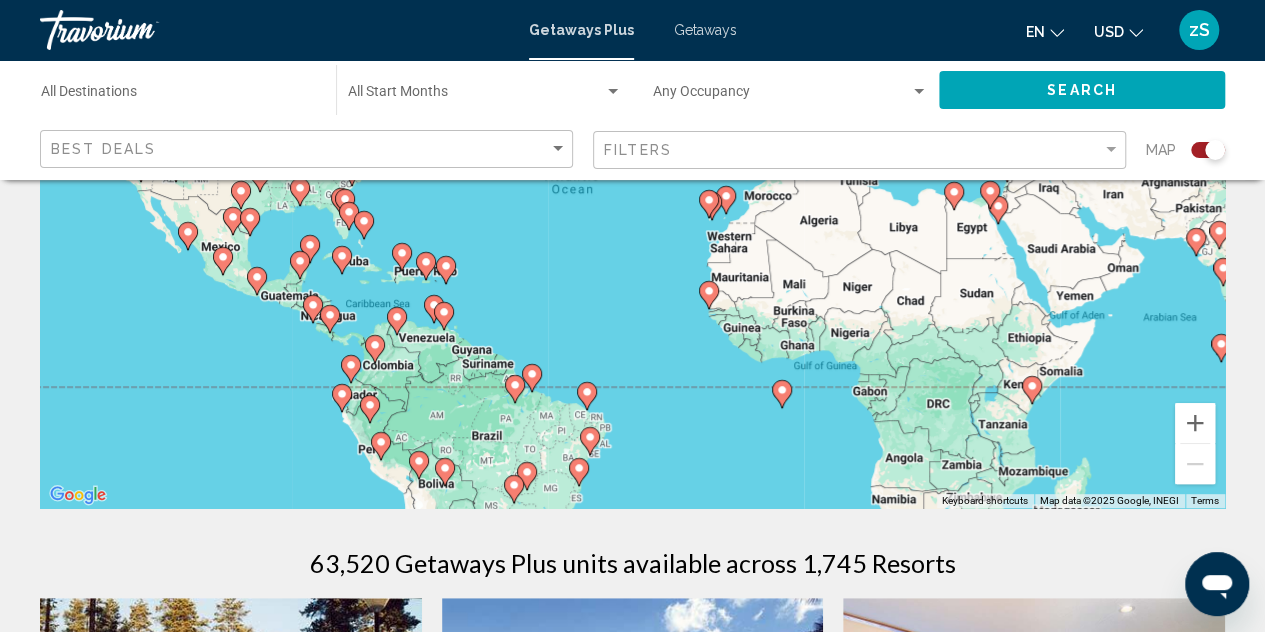 scroll, scrollTop: 320, scrollLeft: 0, axis: vertical 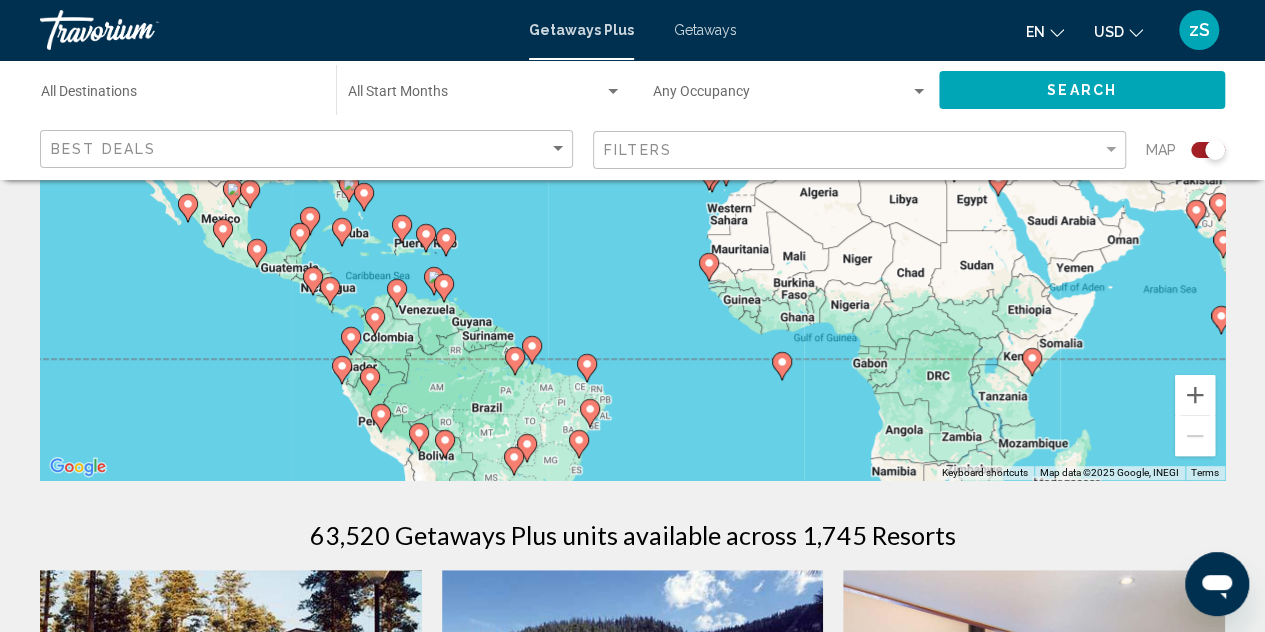 click 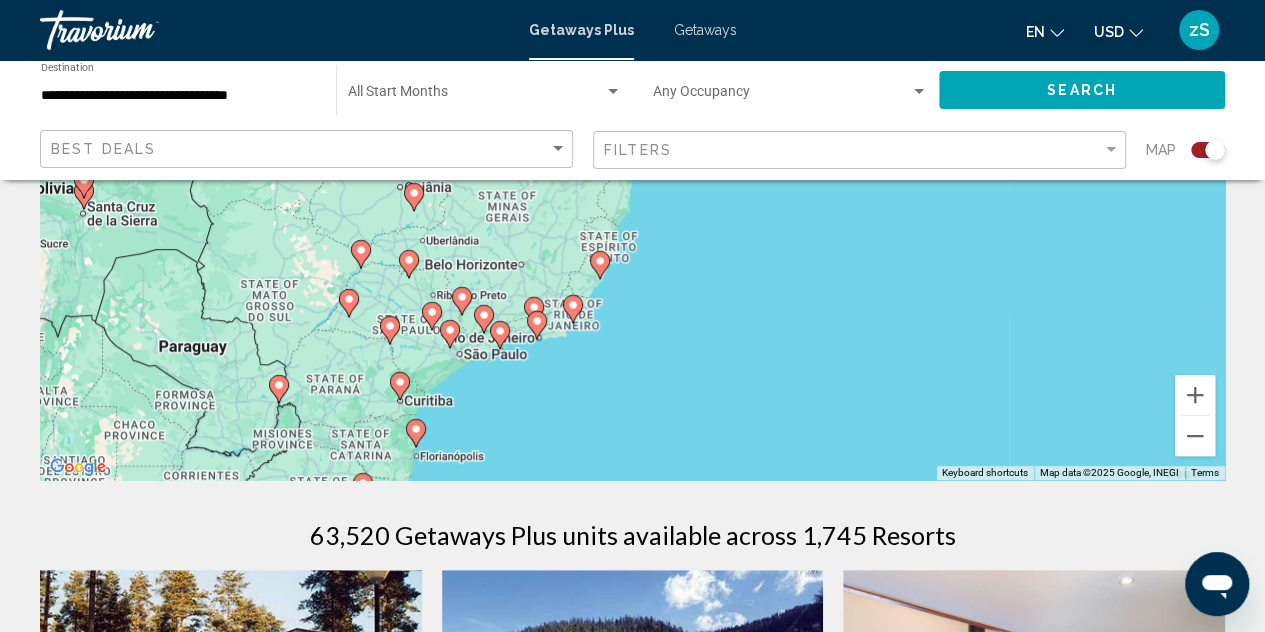 scroll, scrollTop: 420, scrollLeft: 0, axis: vertical 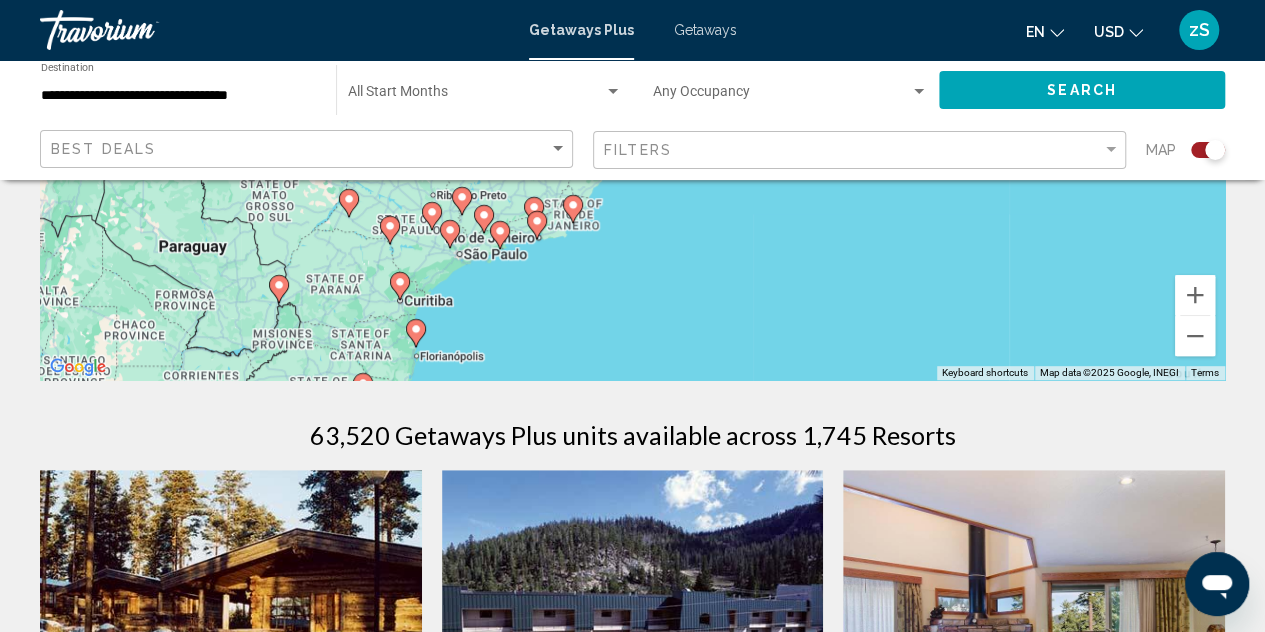 click 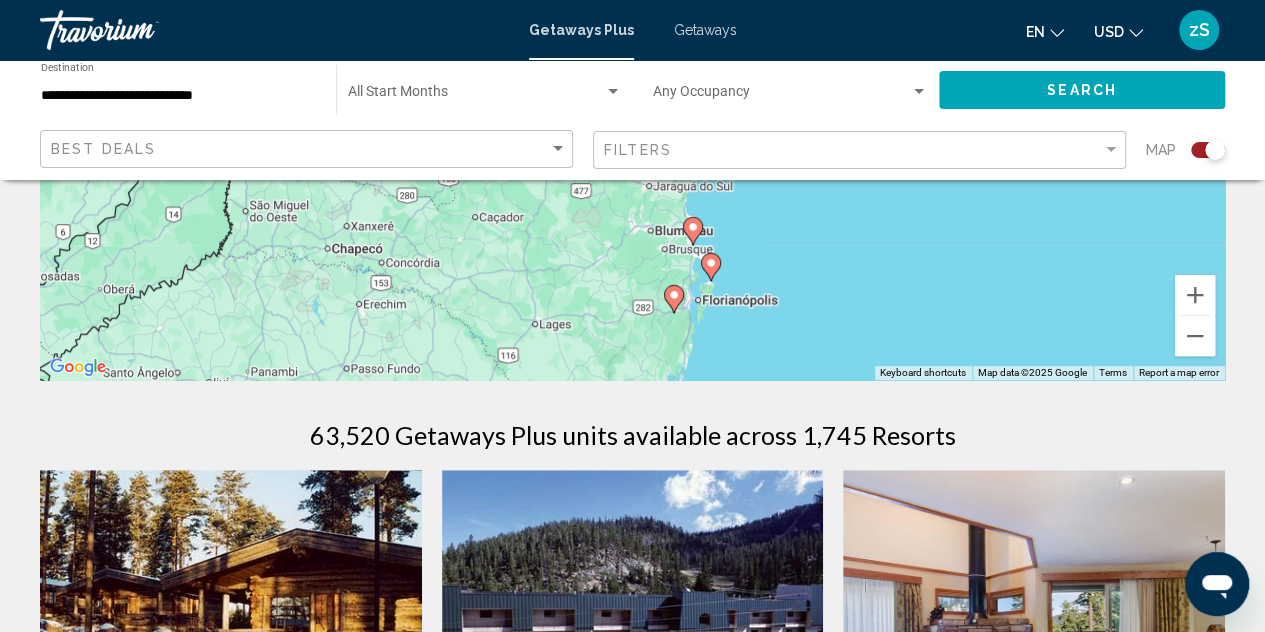 click 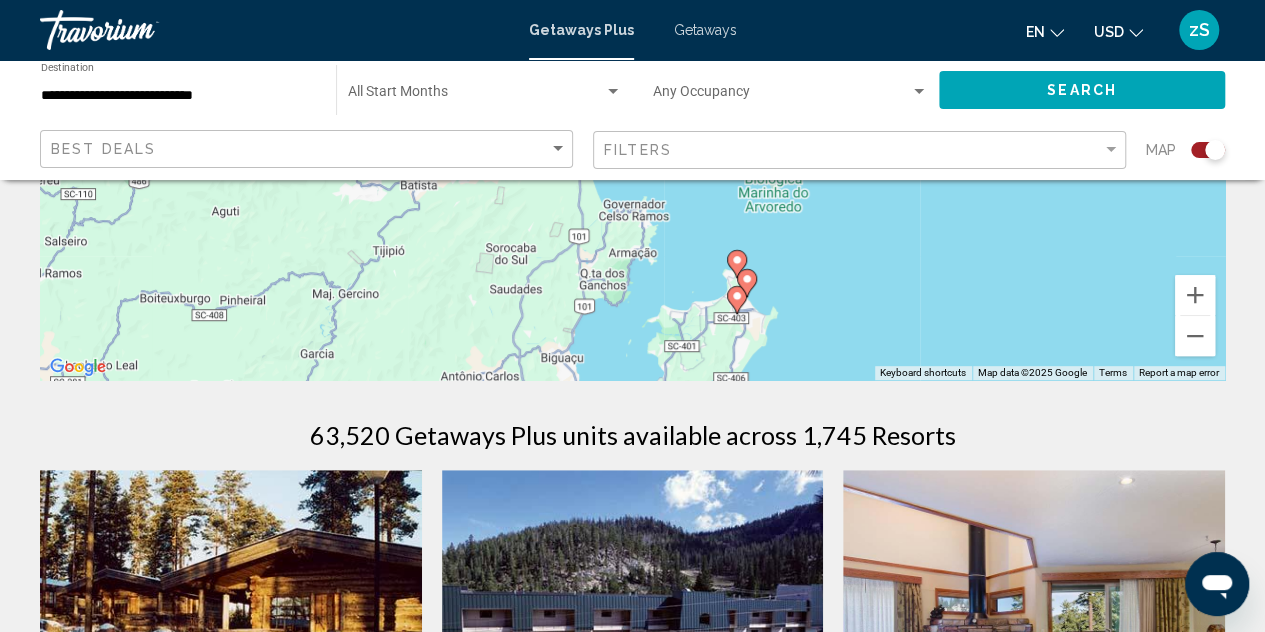 click 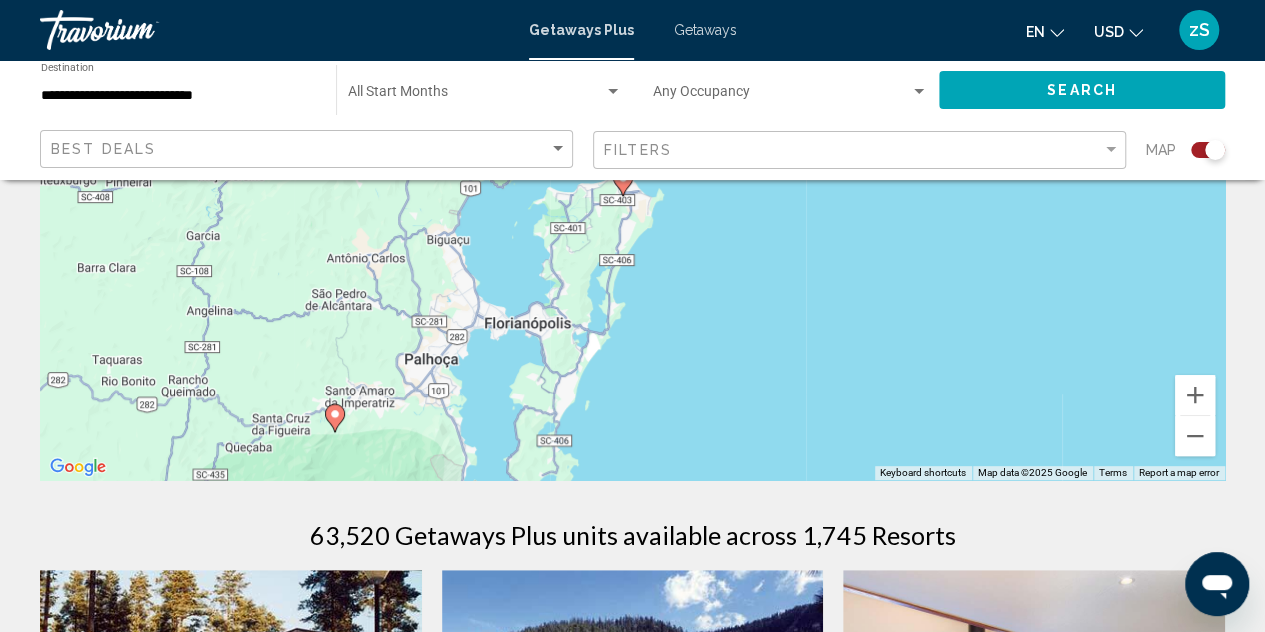 scroll, scrollTop: 0, scrollLeft: 0, axis: both 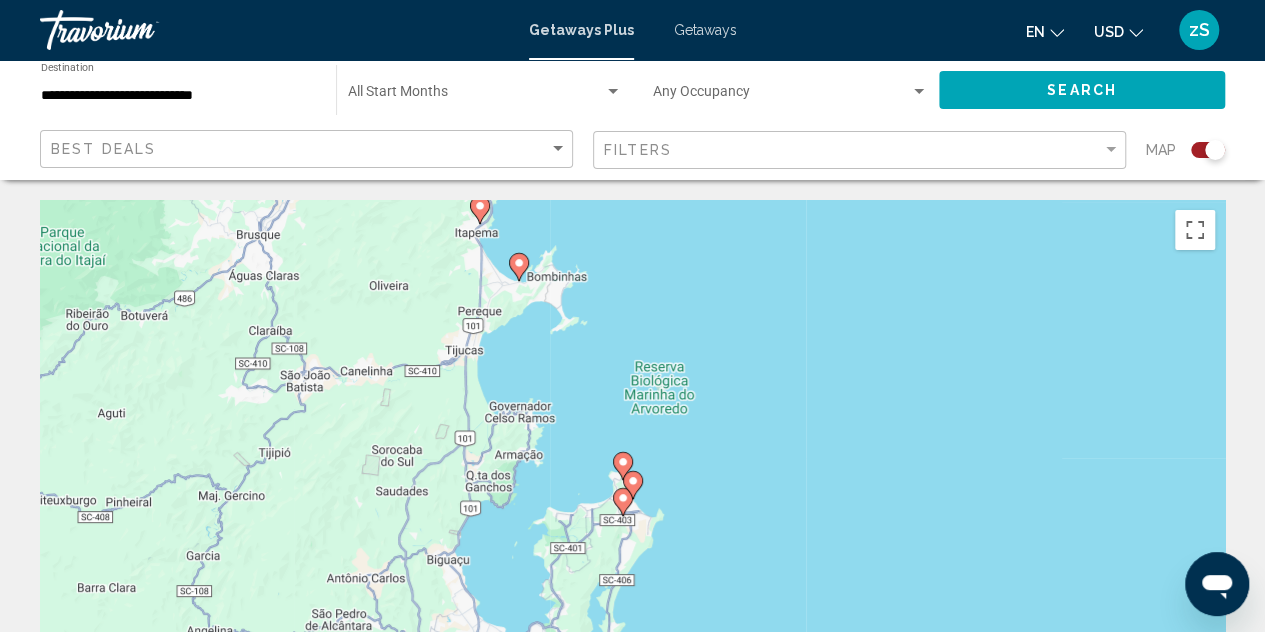 click on "To navigate, press the arrow keys. To activate drag with keyboard, press Alt + Enter. Once in keyboard drag state, use the arrow keys to move the marker. To complete the drag, press the Enter key. To cancel, press Escape." at bounding box center (632, 500) 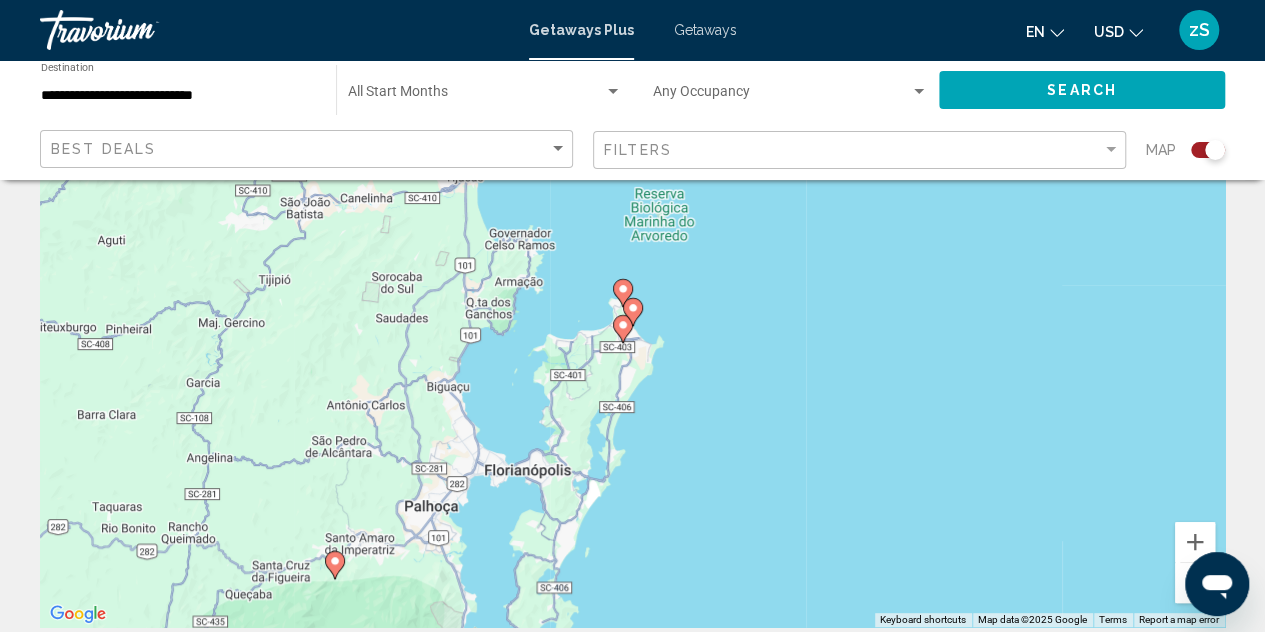 scroll, scrollTop: 300, scrollLeft: 0, axis: vertical 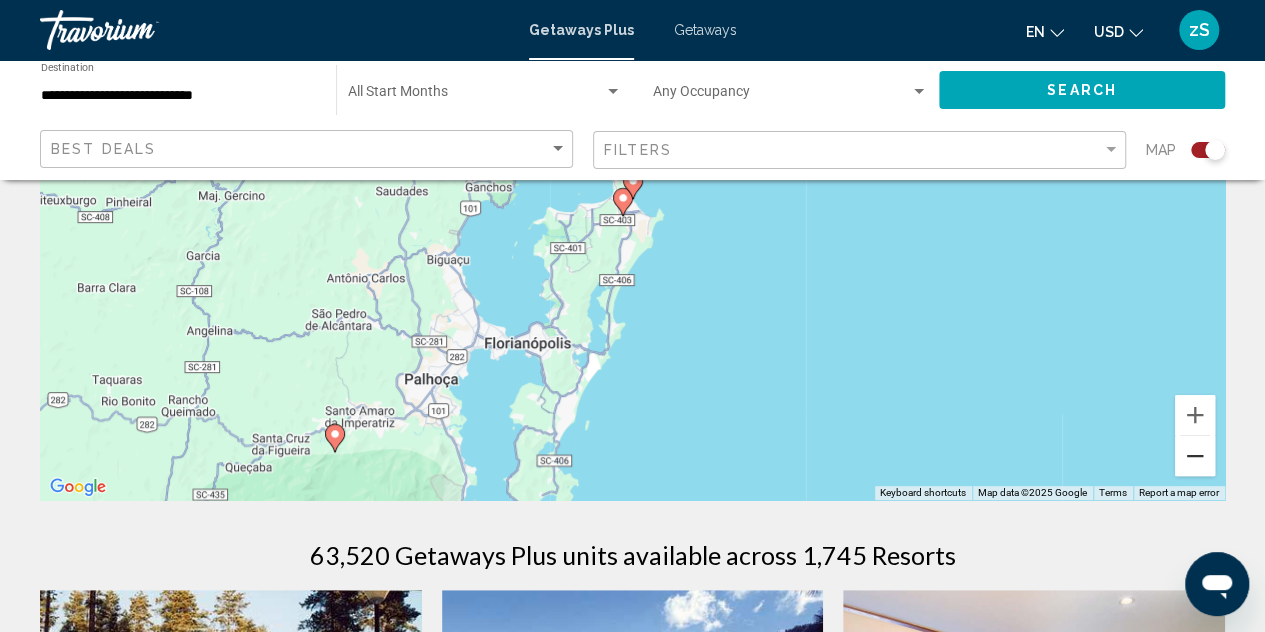 click at bounding box center [1195, 456] 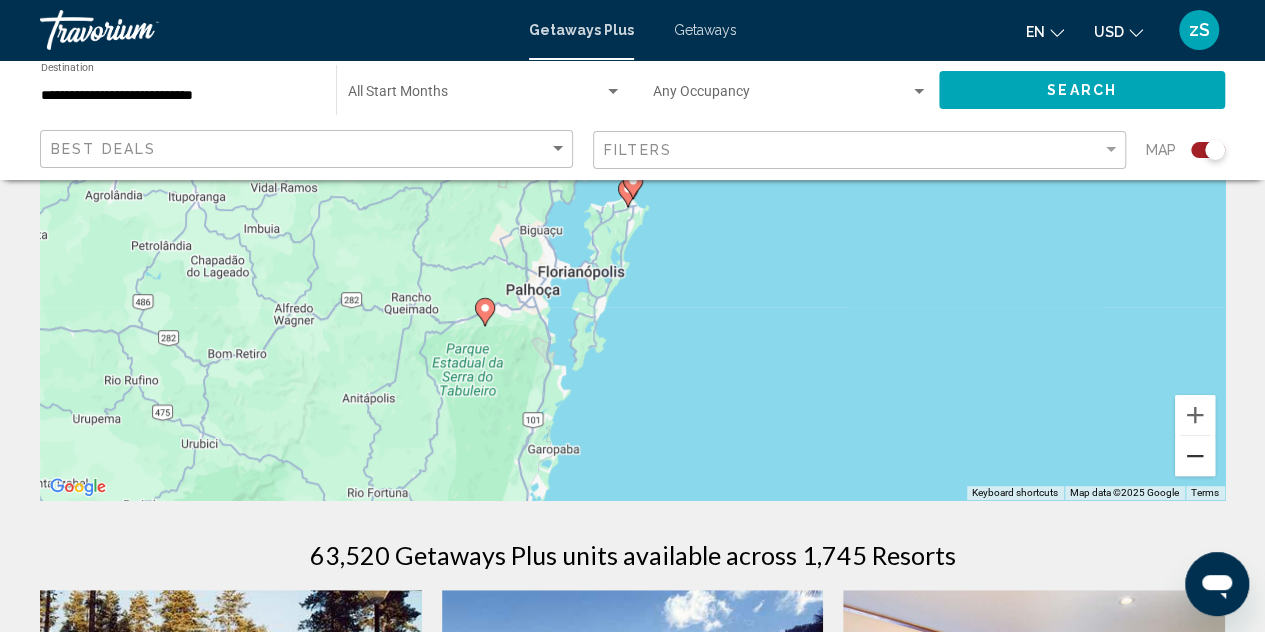 click at bounding box center (1195, 456) 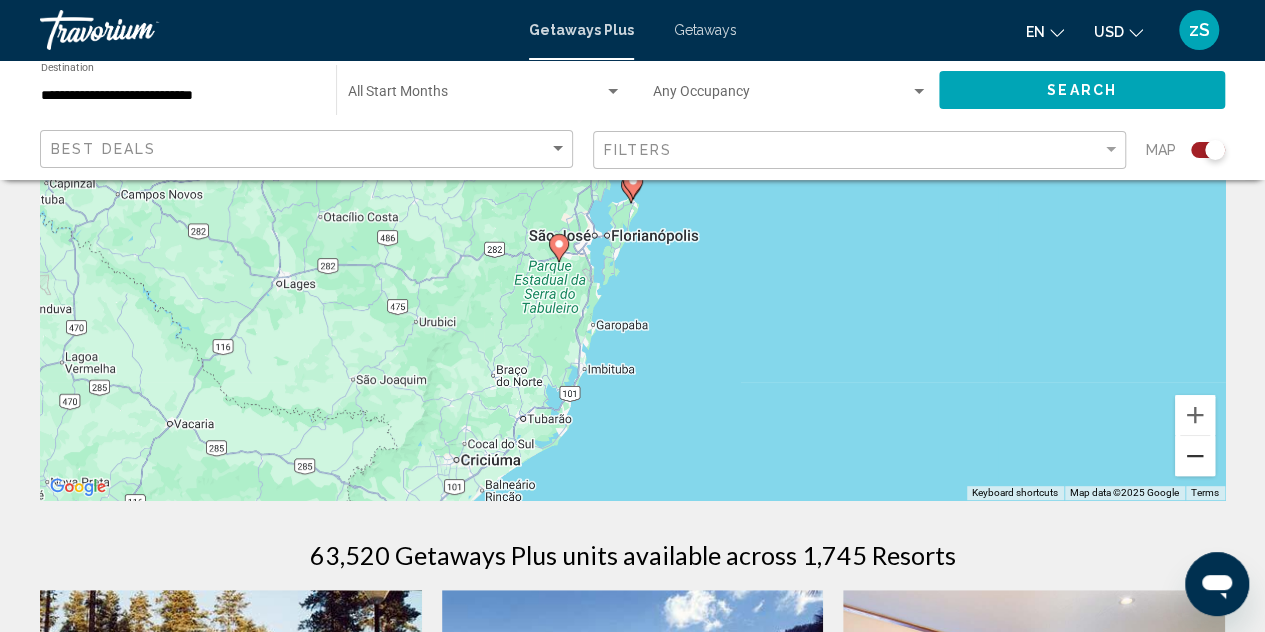 click at bounding box center [1195, 456] 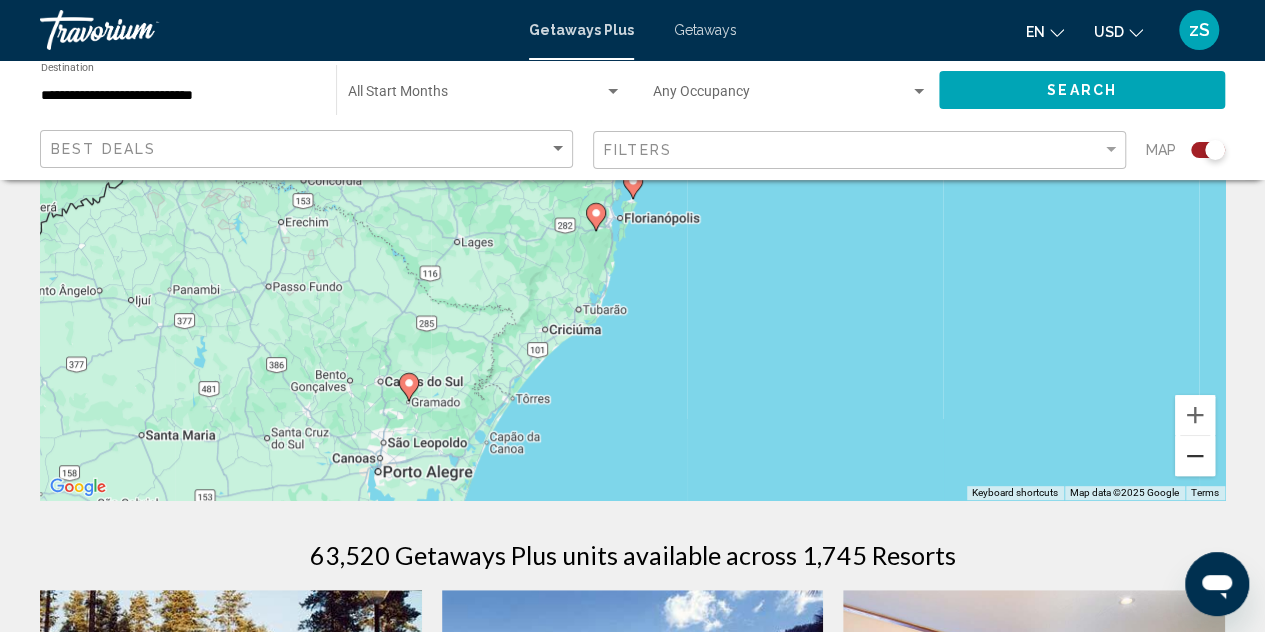 click at bounding box center [1195, 456] 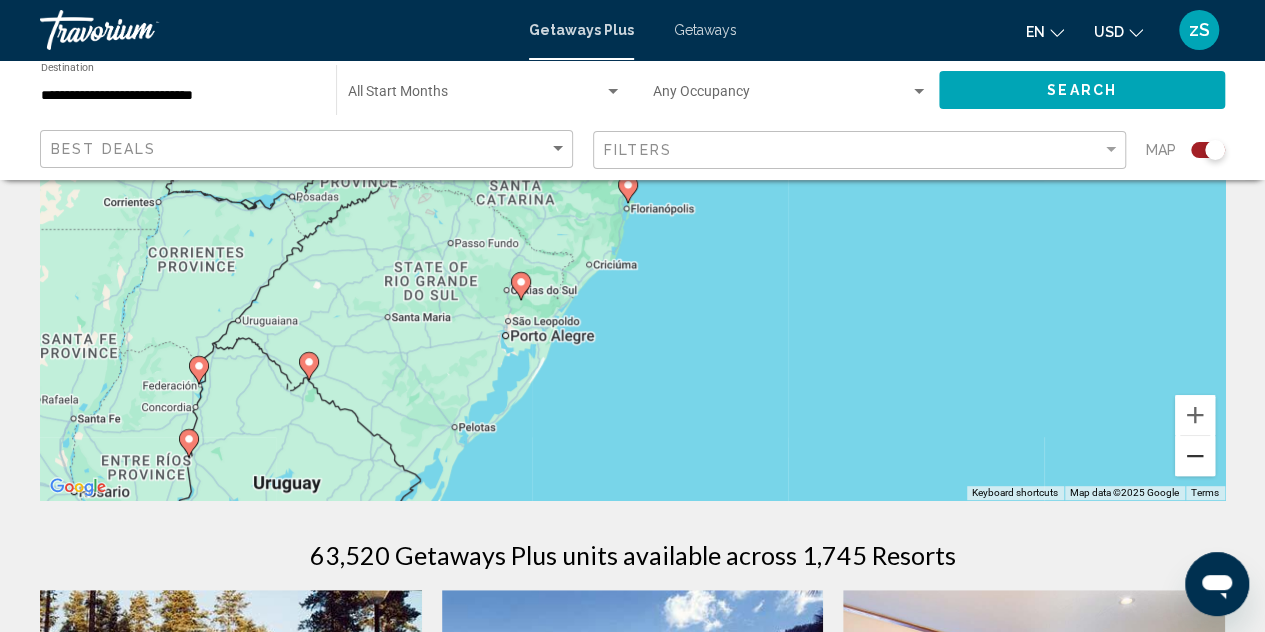 click at bounding box center (1195, 456) 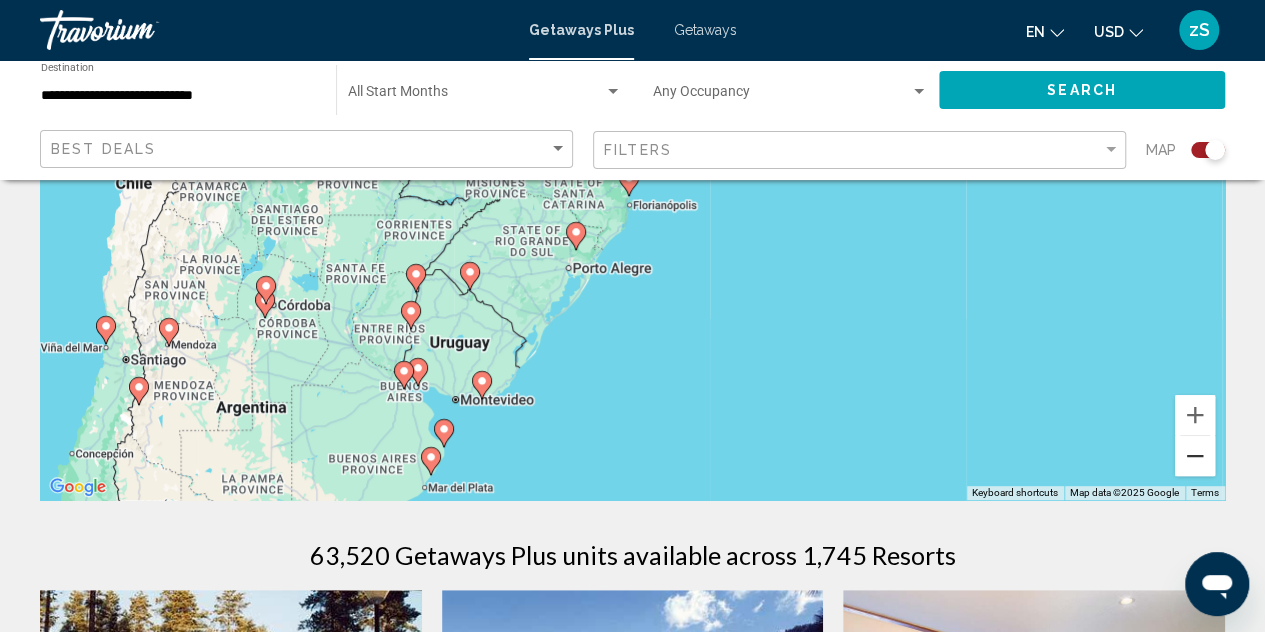 click at bounding box center (1195, 456) 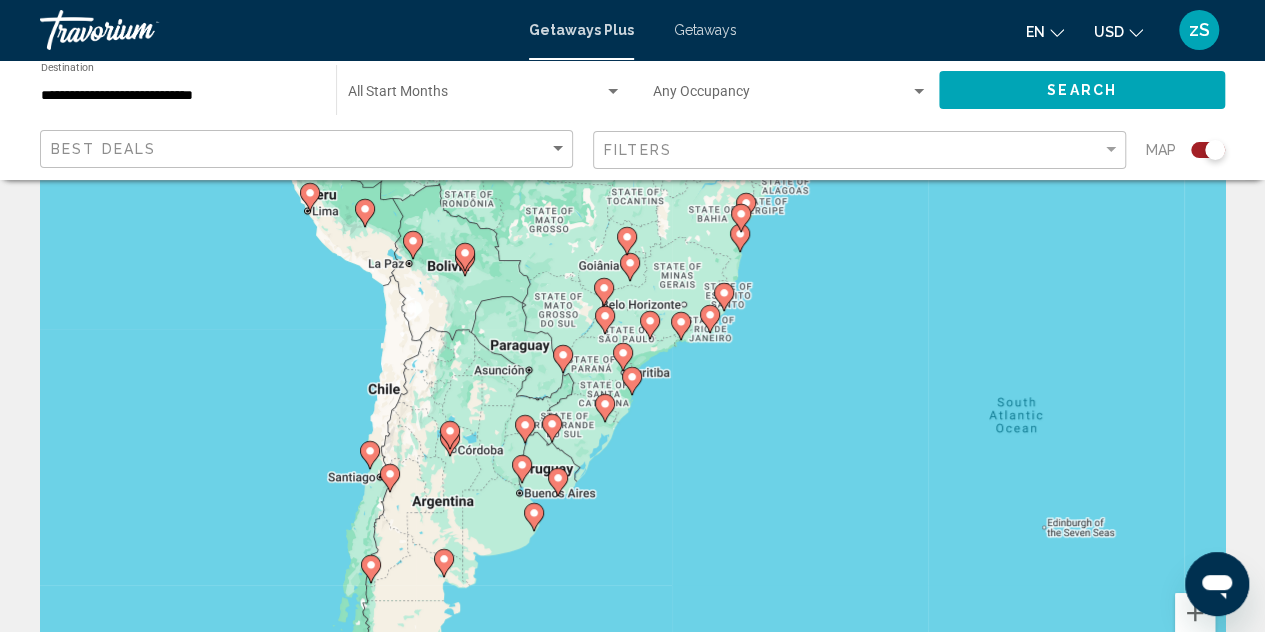 scroll, scrollTop: 100, scrollLeft: 0, axis: vertical 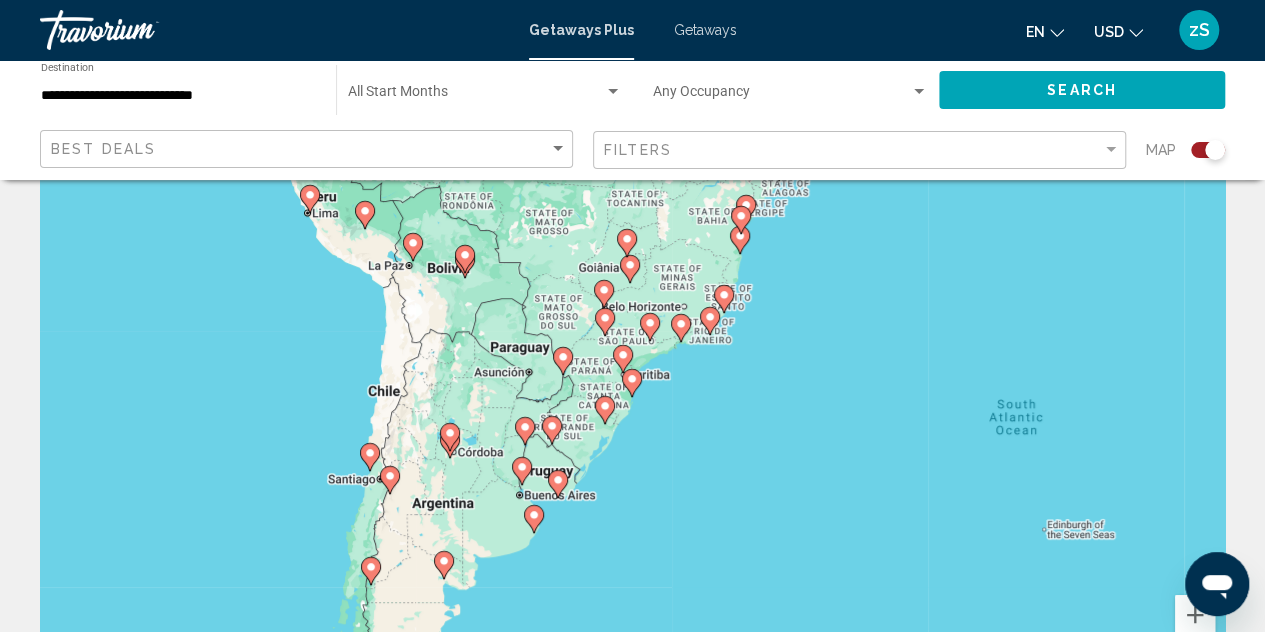 click 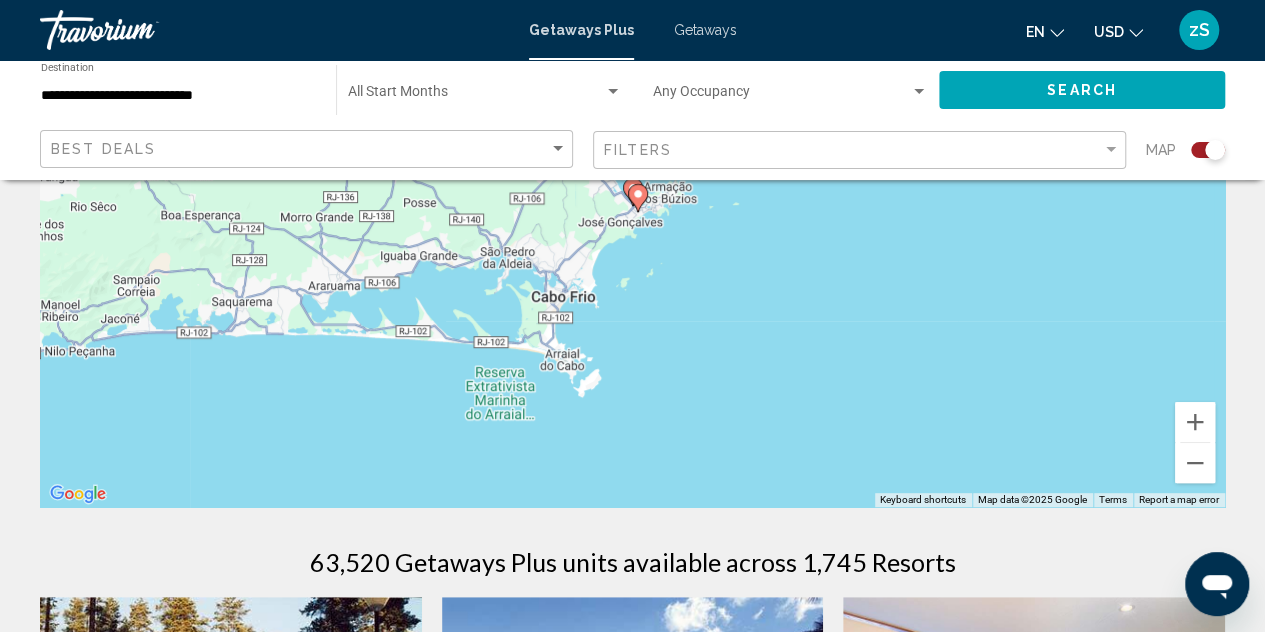 scroll, scrollTop: 300, scrollLeft: 0, axis: vertical 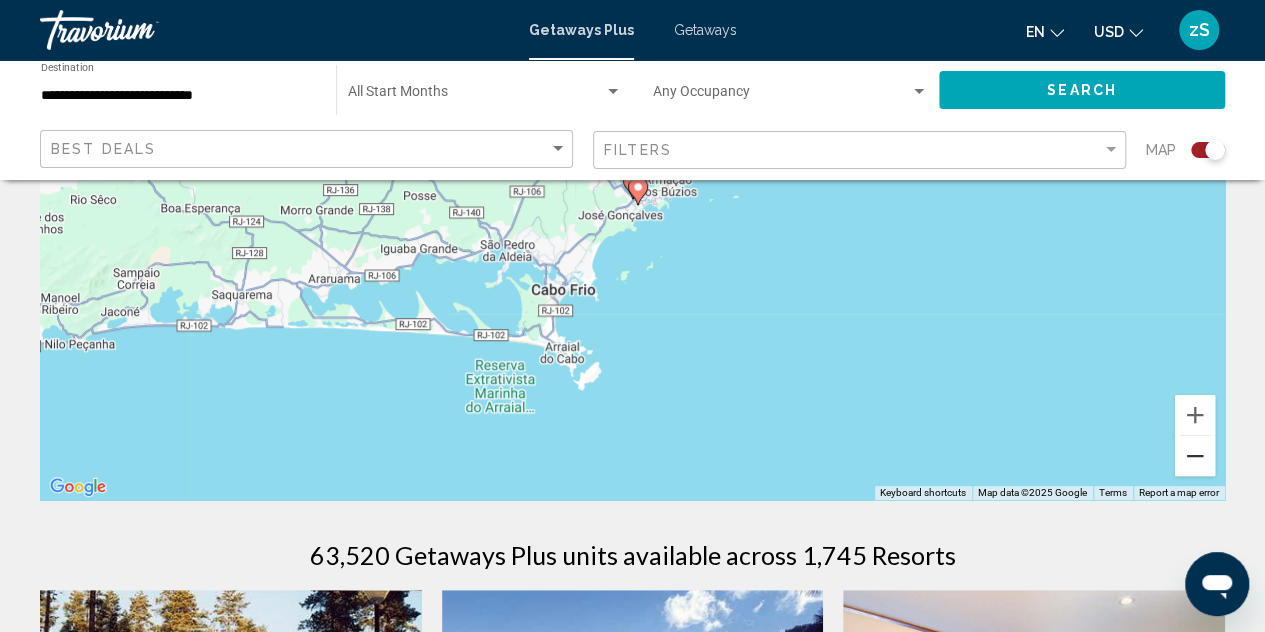 click at bounding box center [1195, 456] 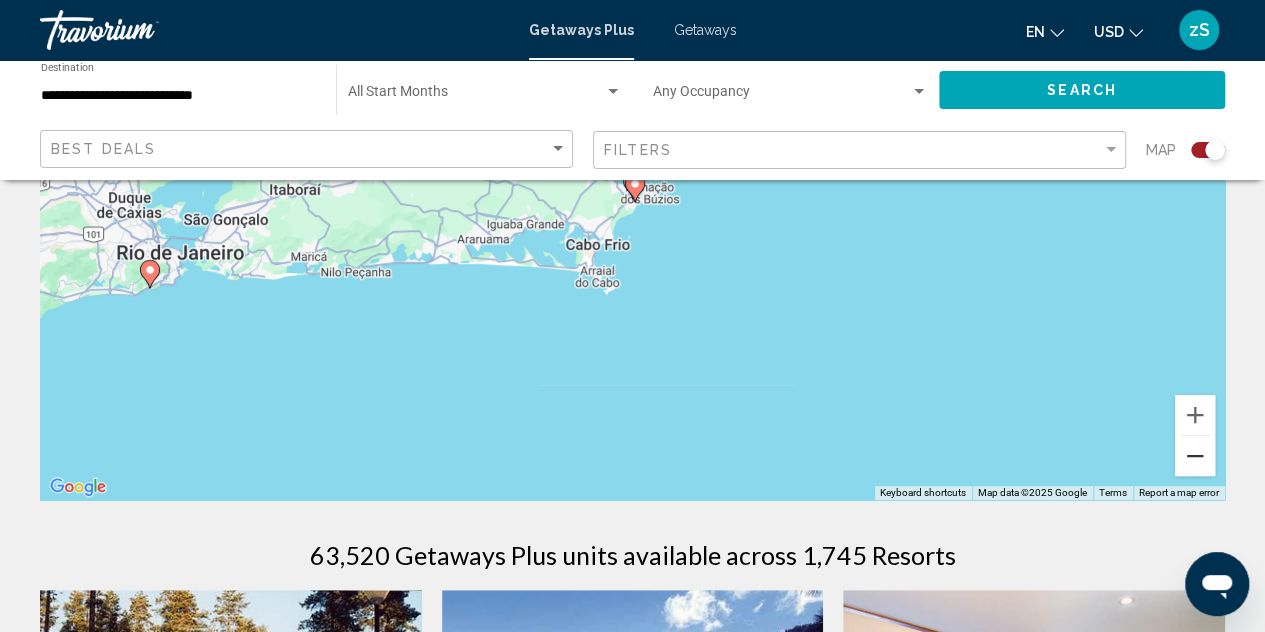 click at bounding box center [1195, 456] 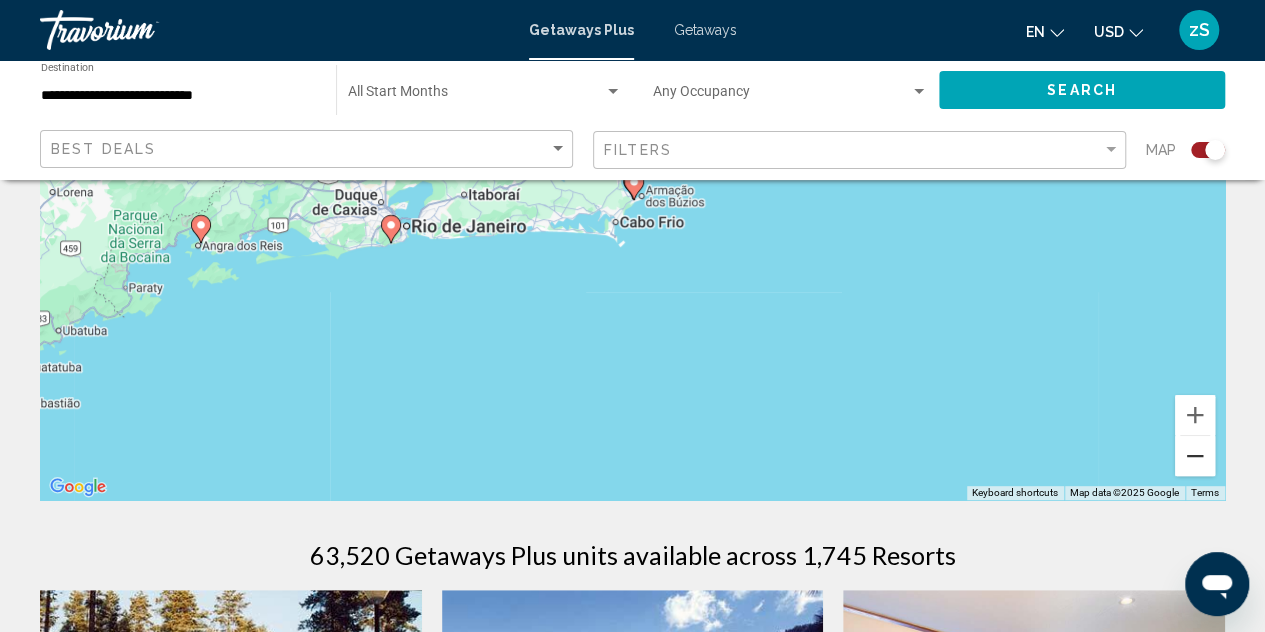 click at bounding box center [1195, 456] 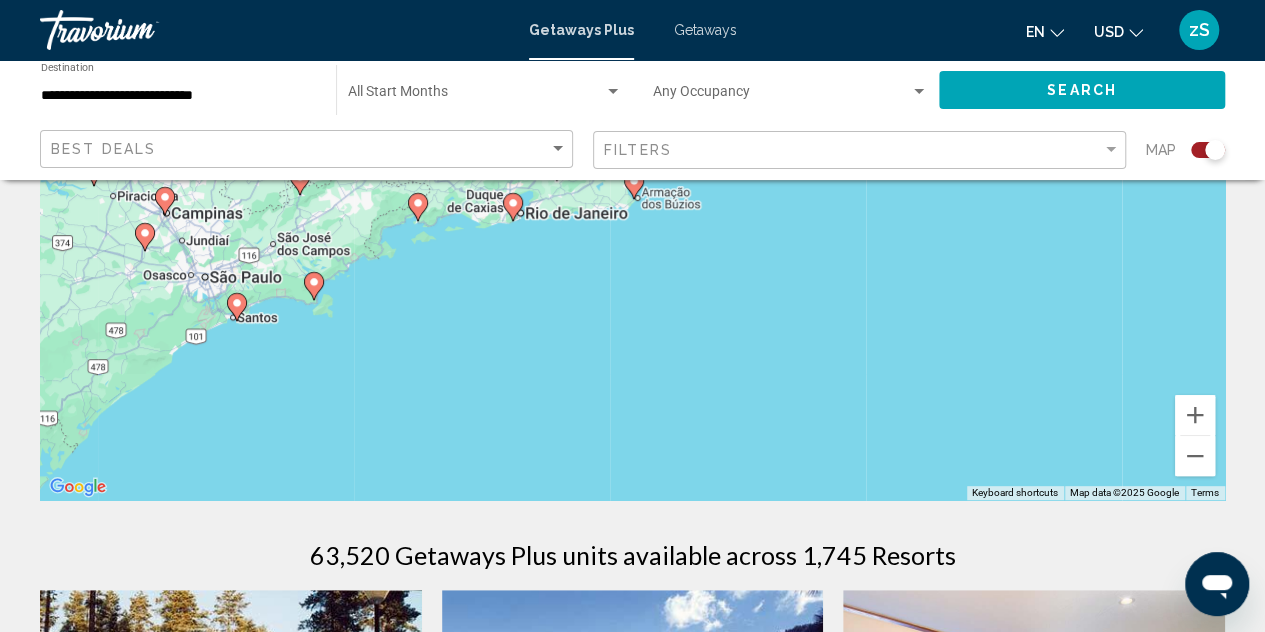 click 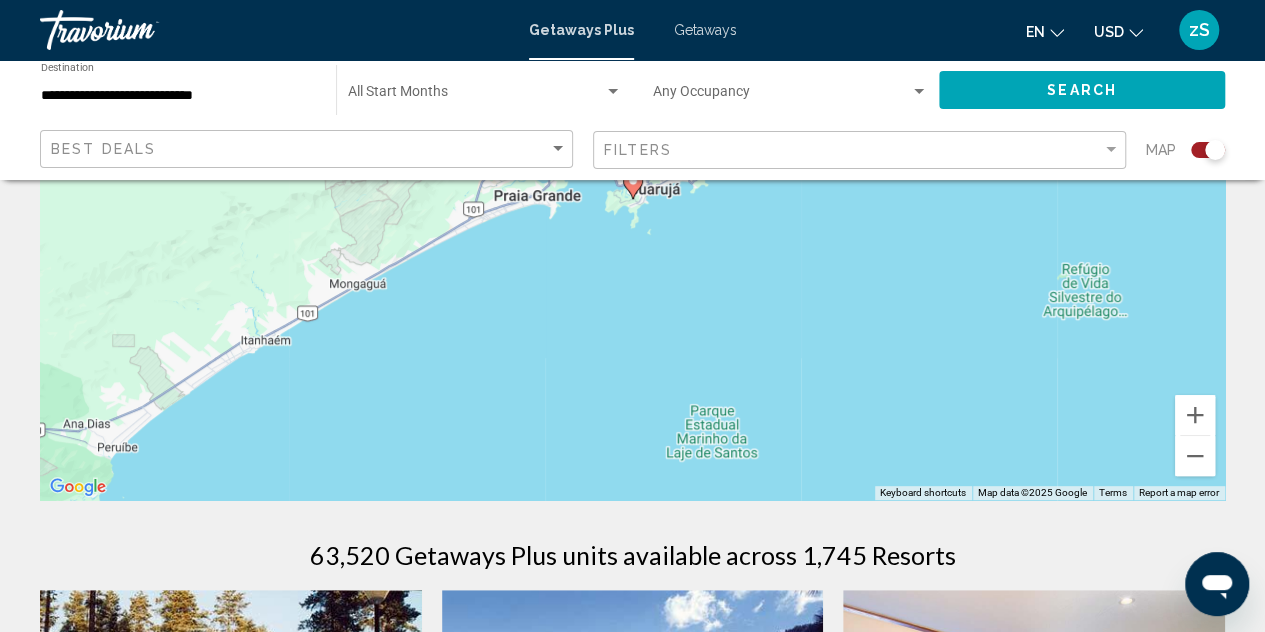 scroll, scrollTop: 200, scrollLeft: 0, axis: vertical 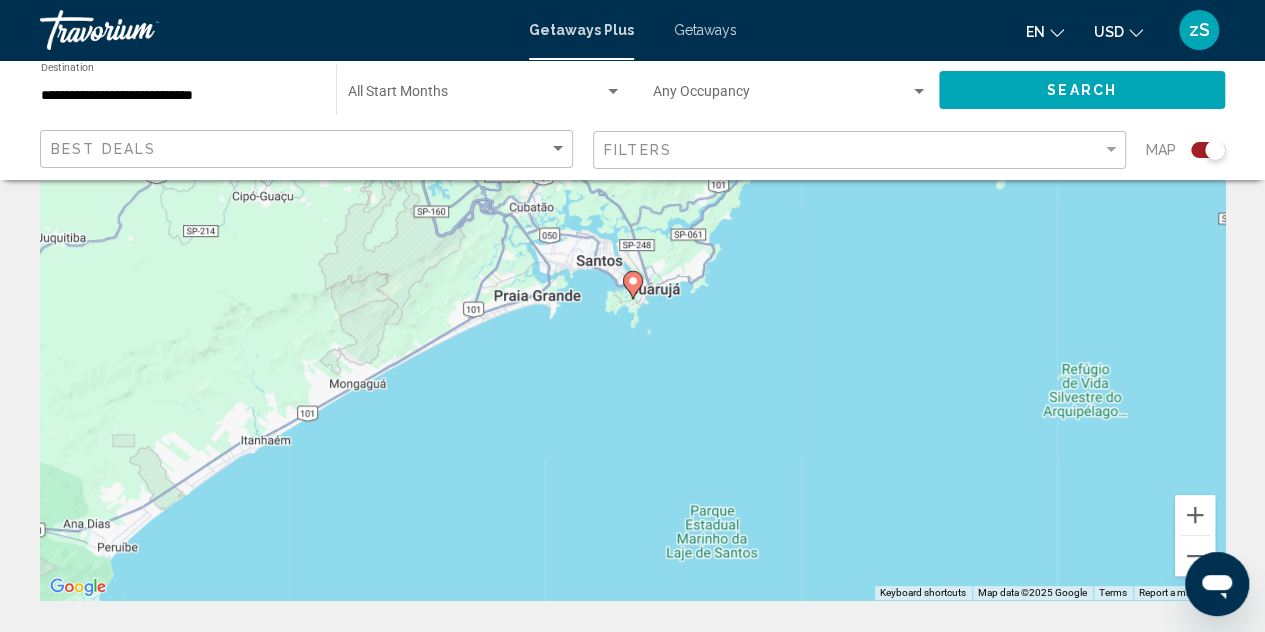 click 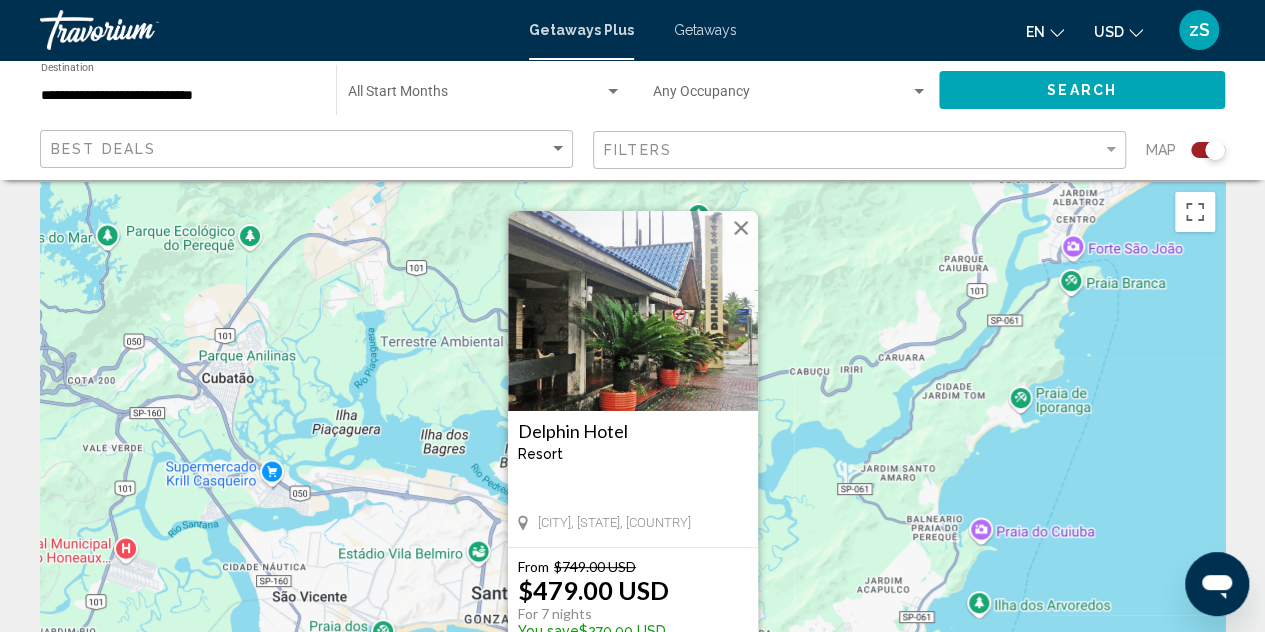 scroll, scrollTop: 0, scrollLeft: 0, axis: both 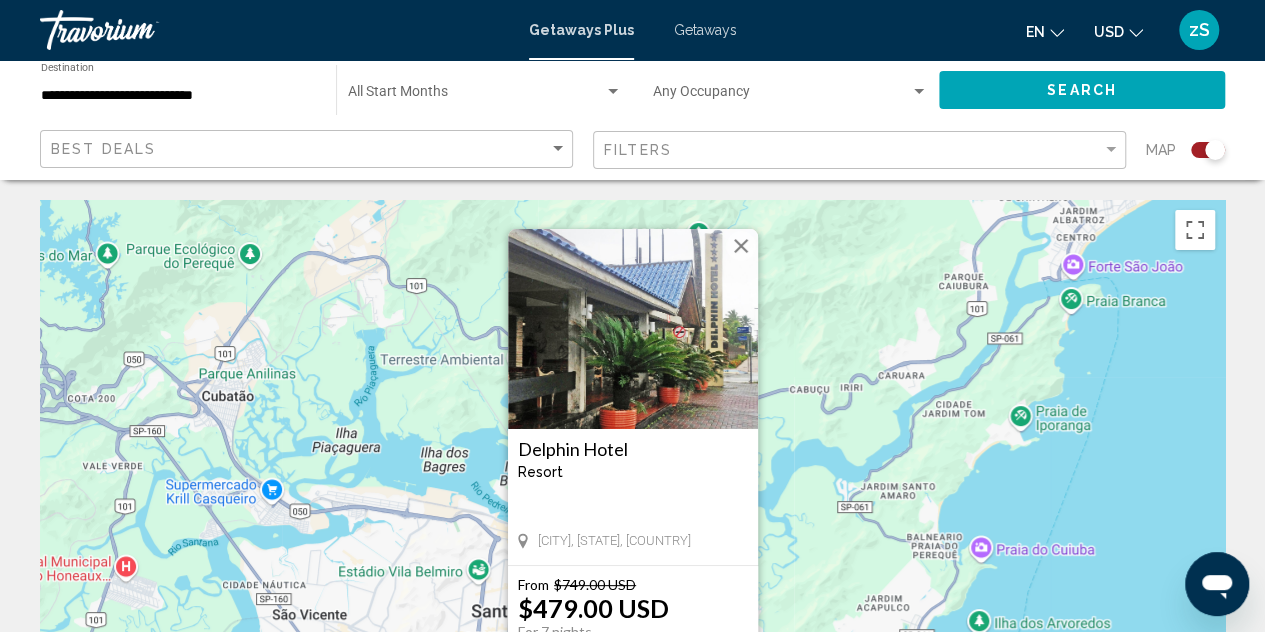 click at bounding box center (633, 329) 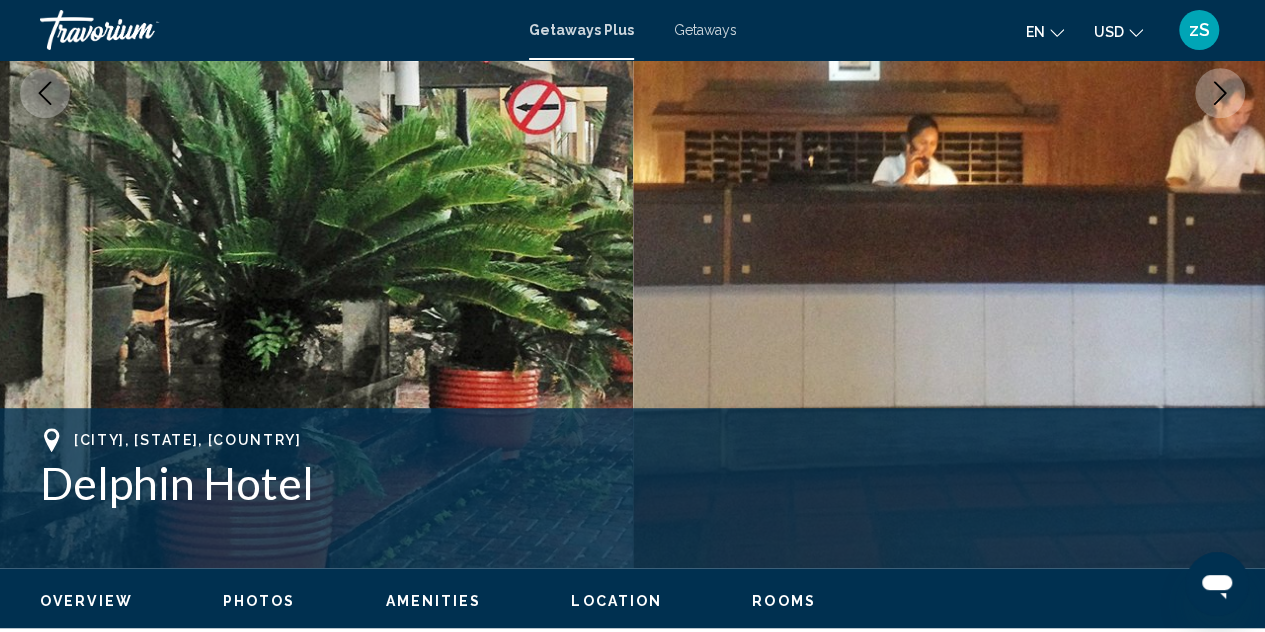 scroll, scrollTop: 319, scrollLeft: 0, axis: vertical 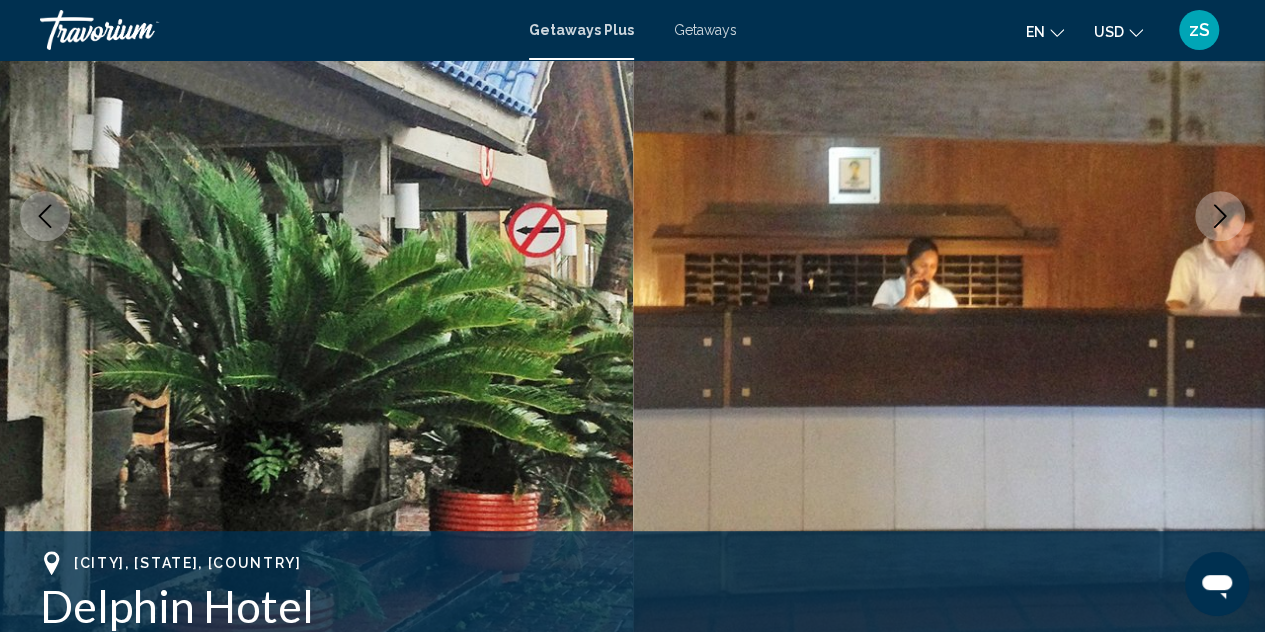 click 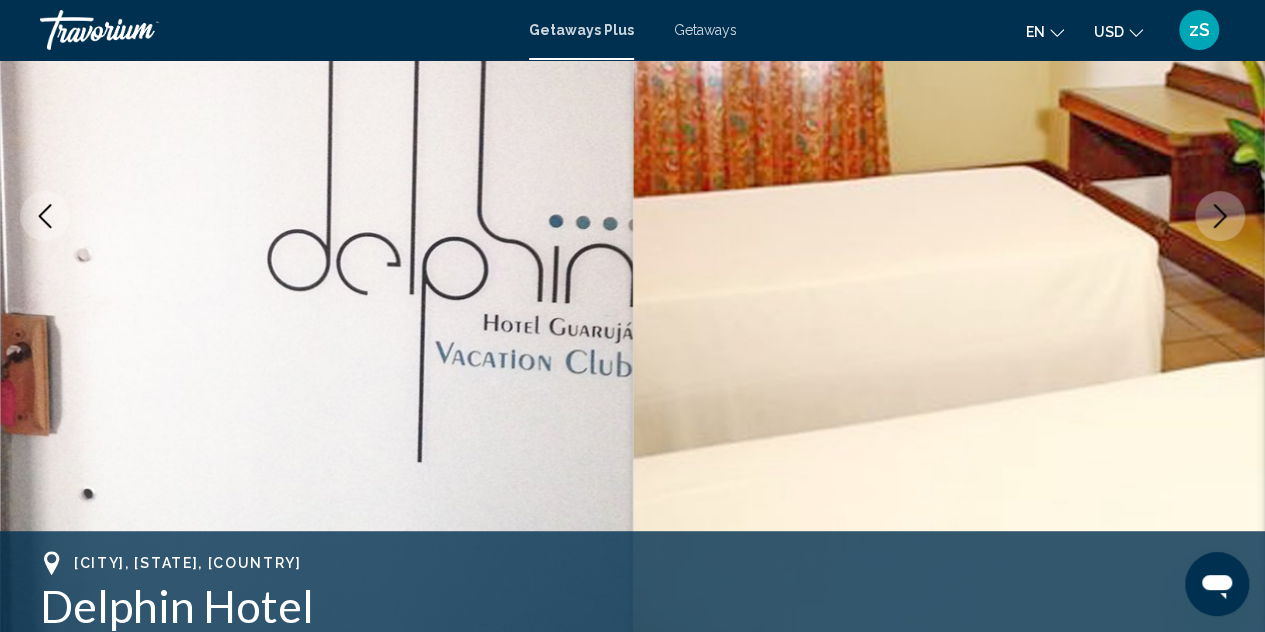 click 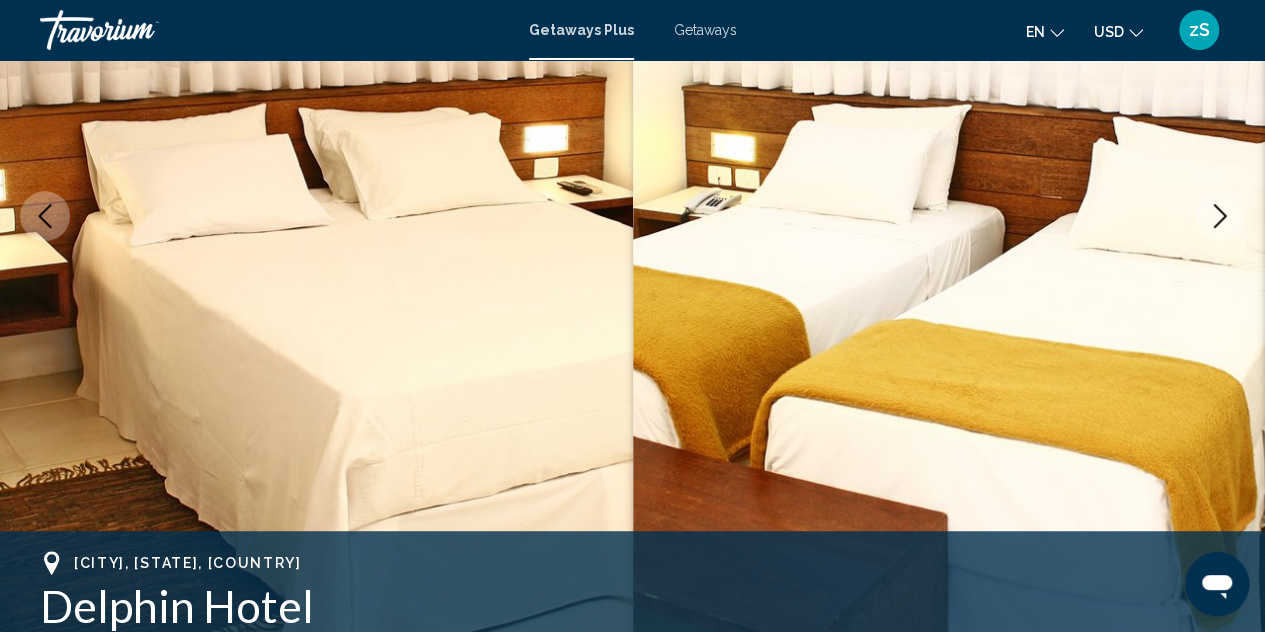 click 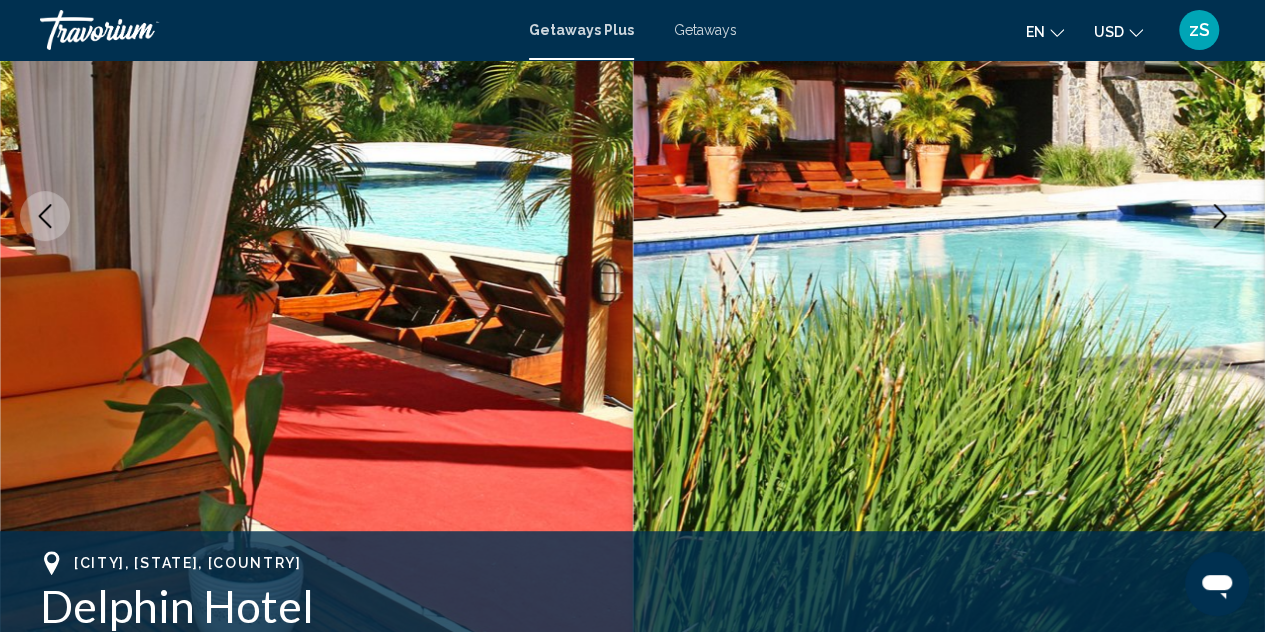 click 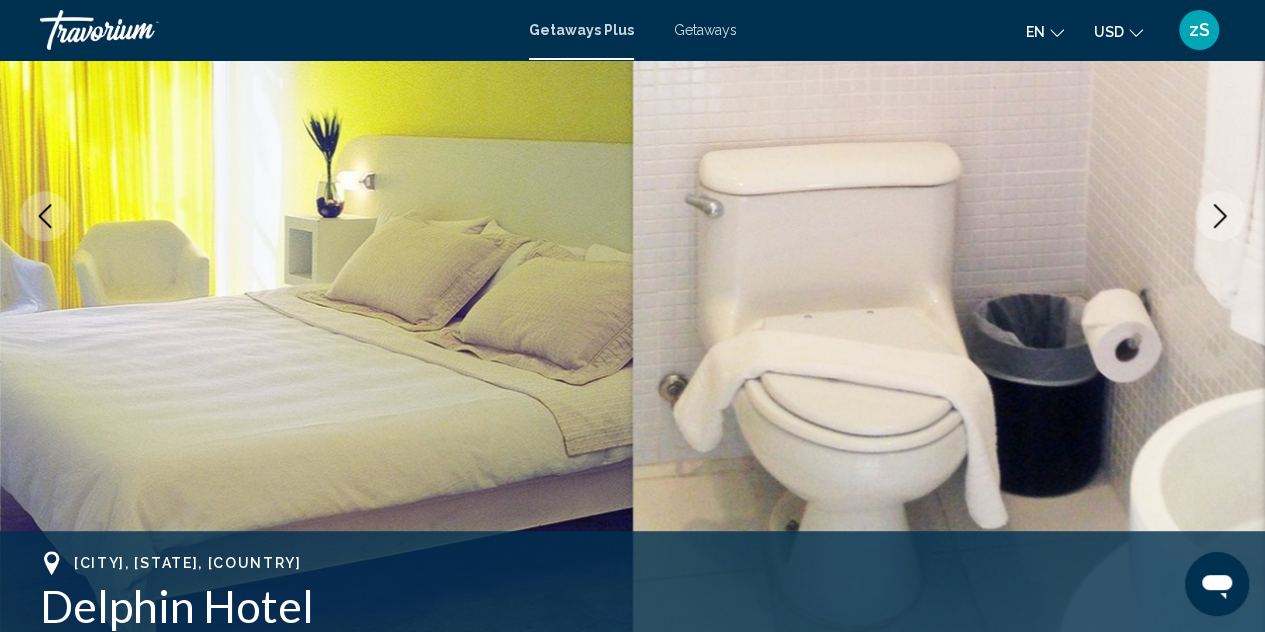 click 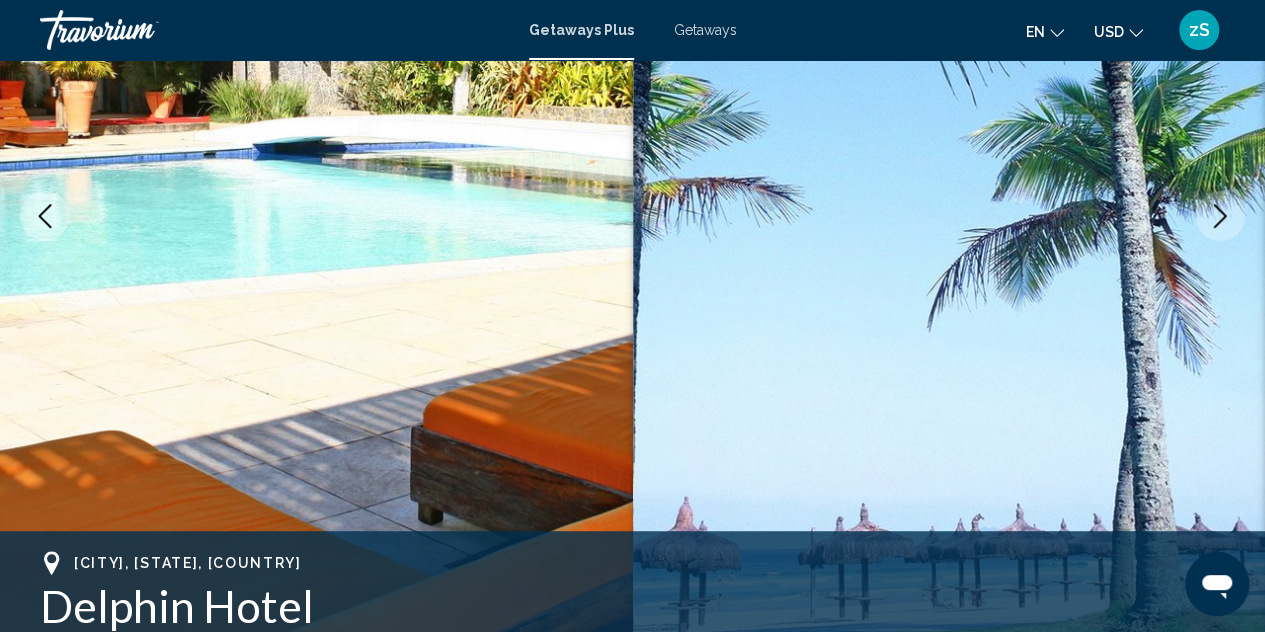 click 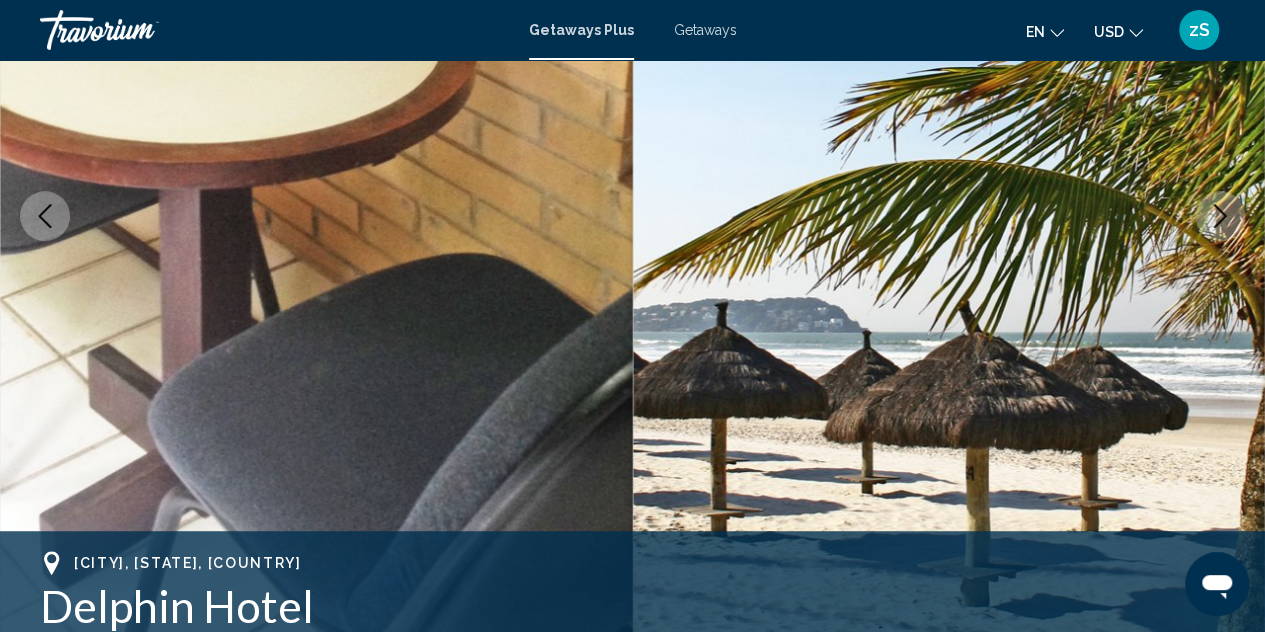 click 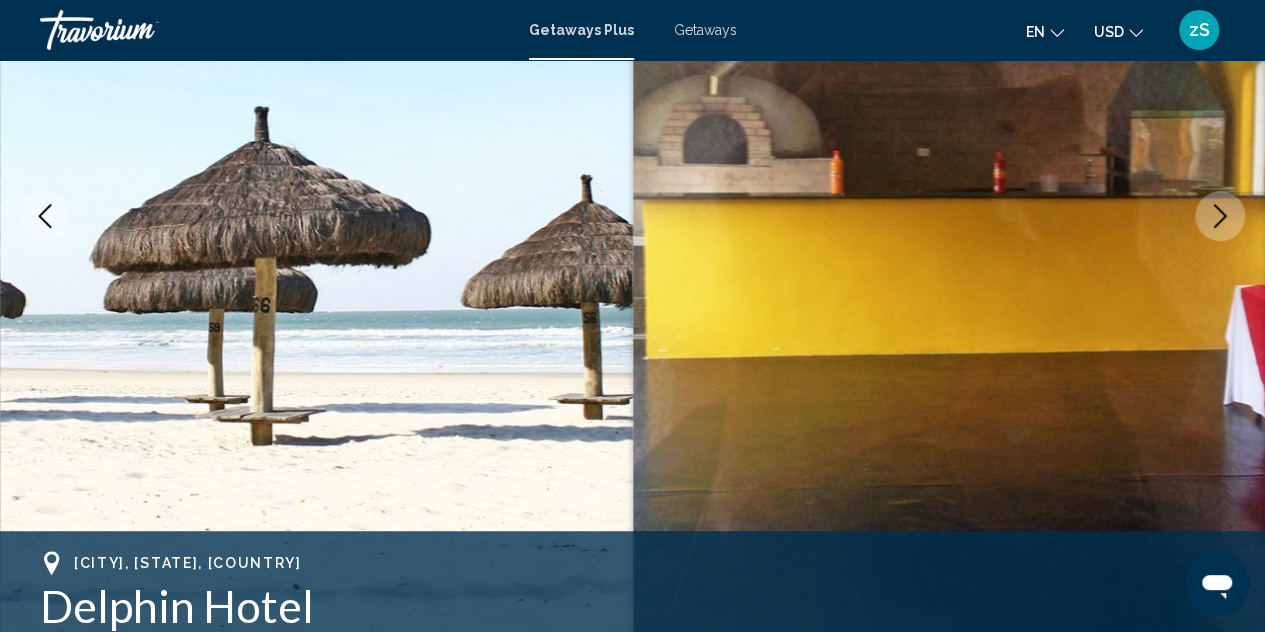 click 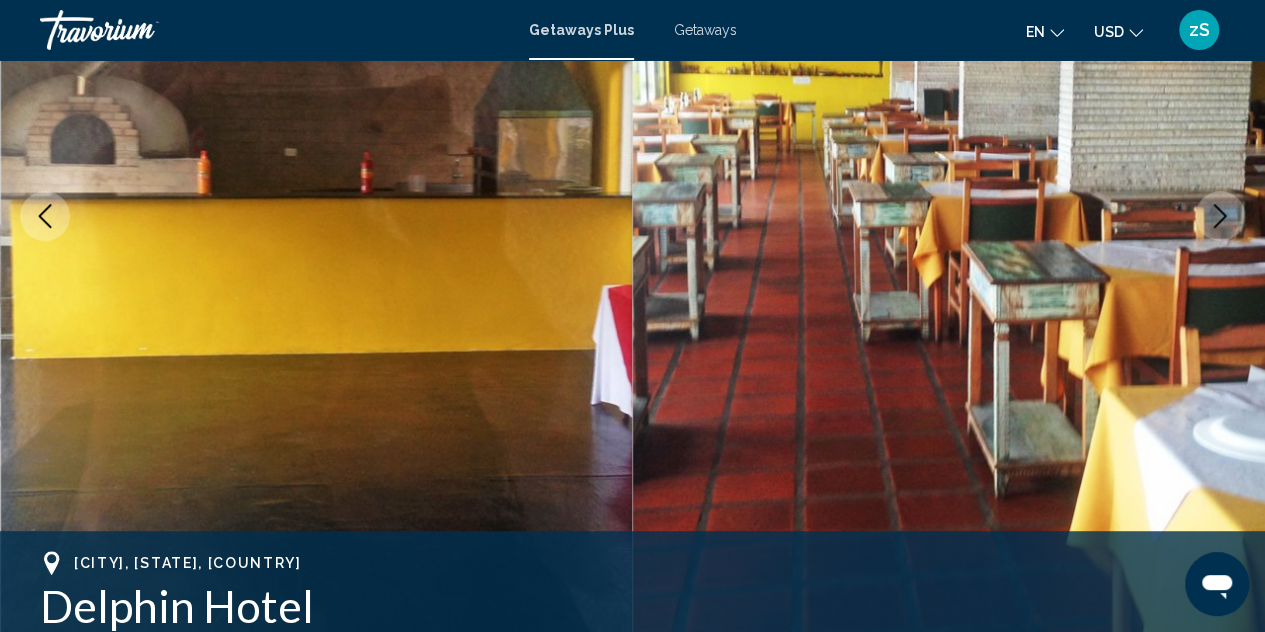 click 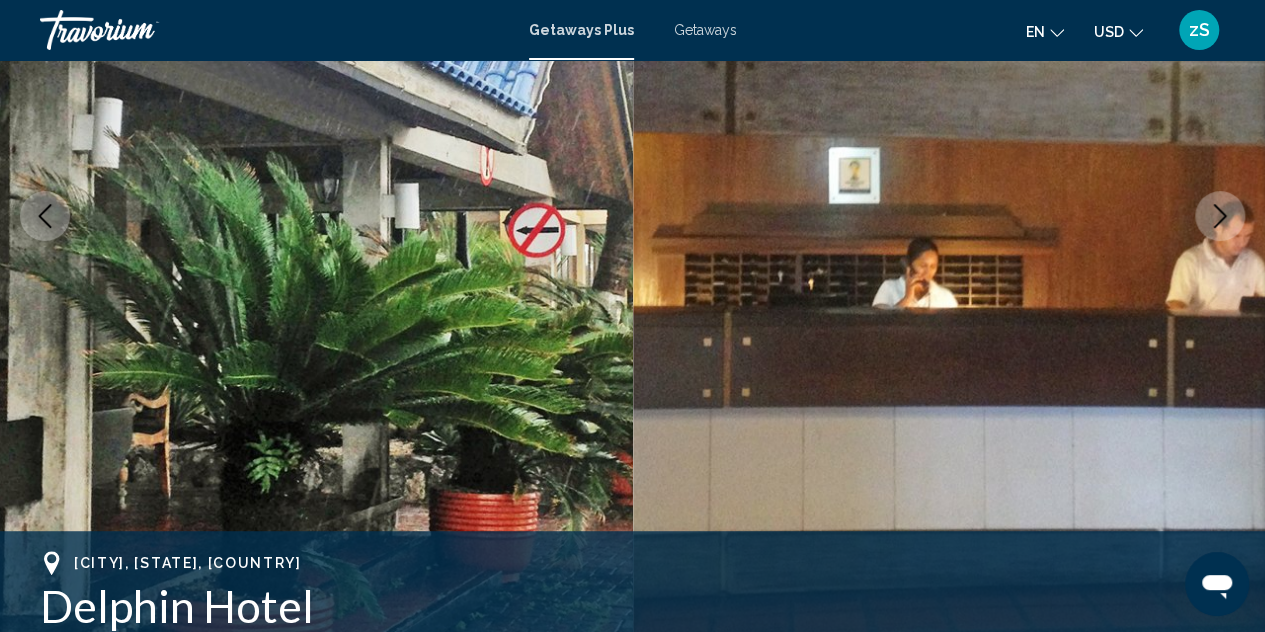click 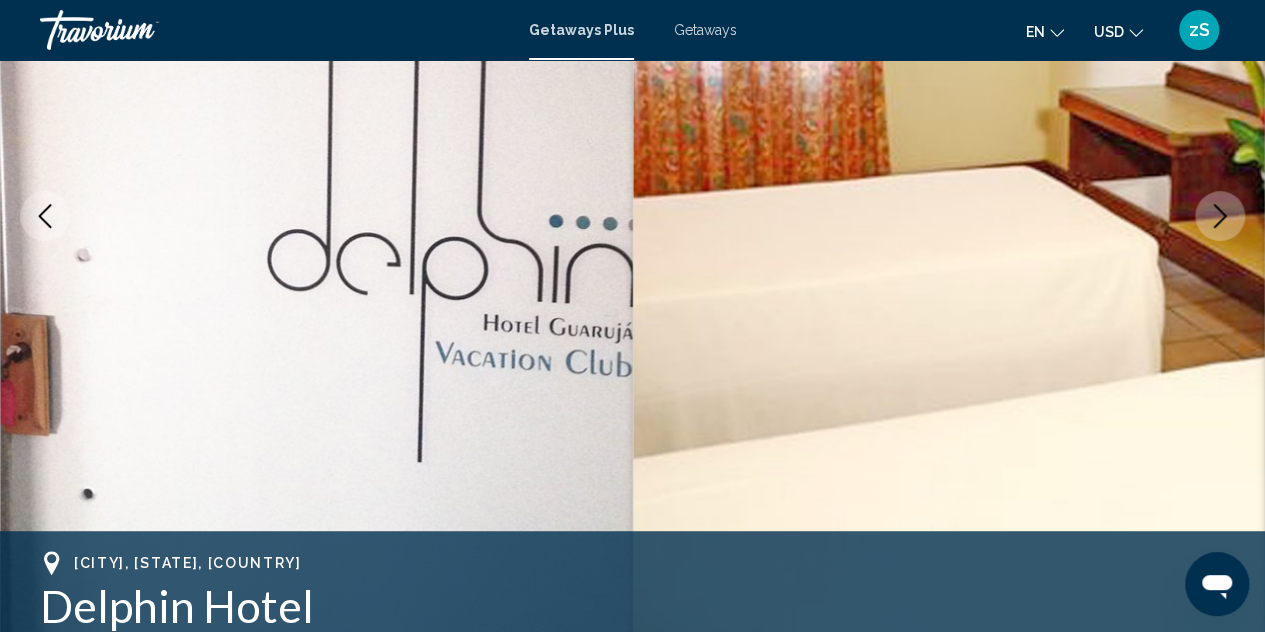 click 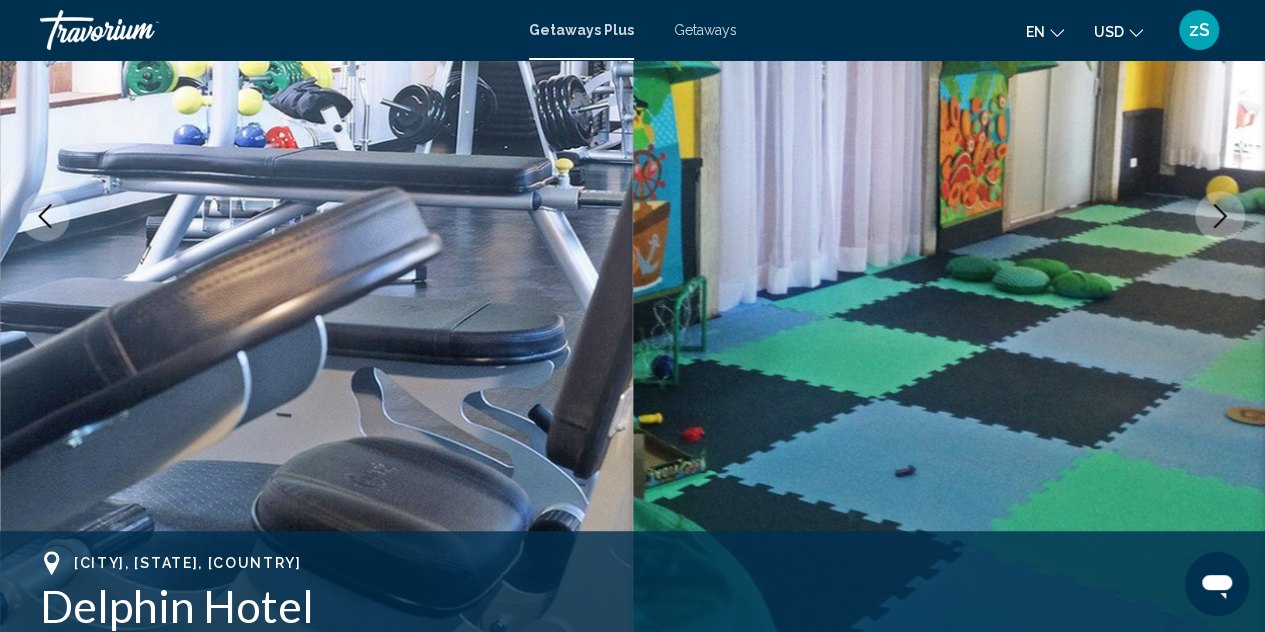 click 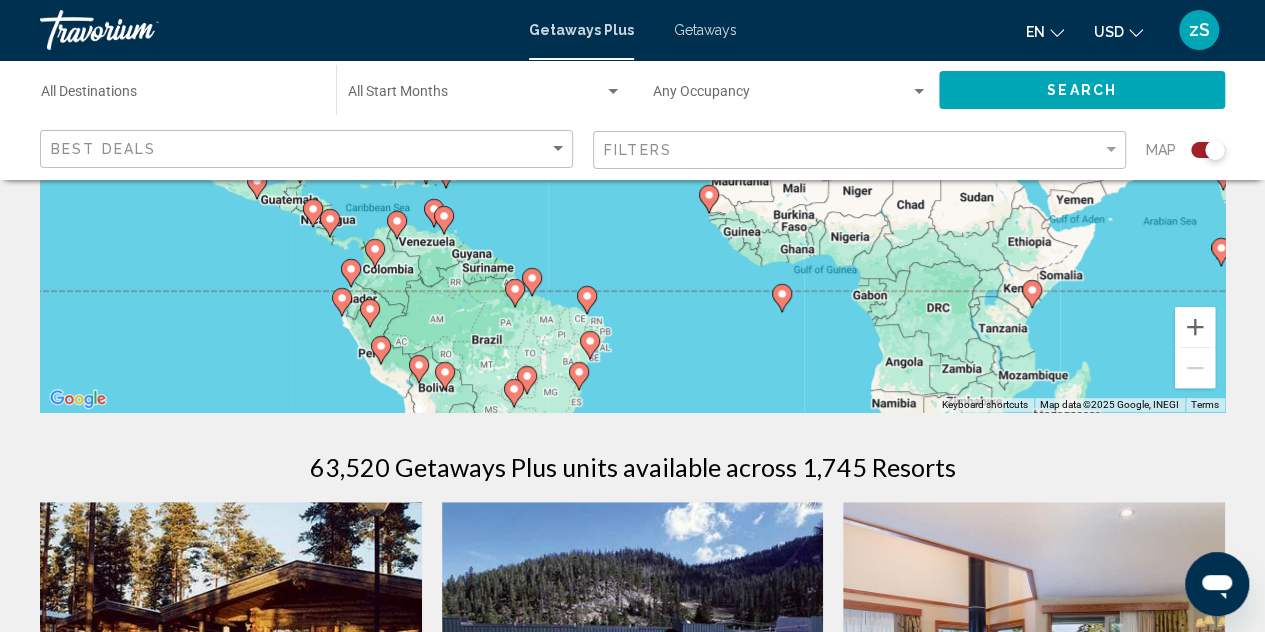 scroll, scrollTop: 400, scrollLeft: 0, axis: vertical 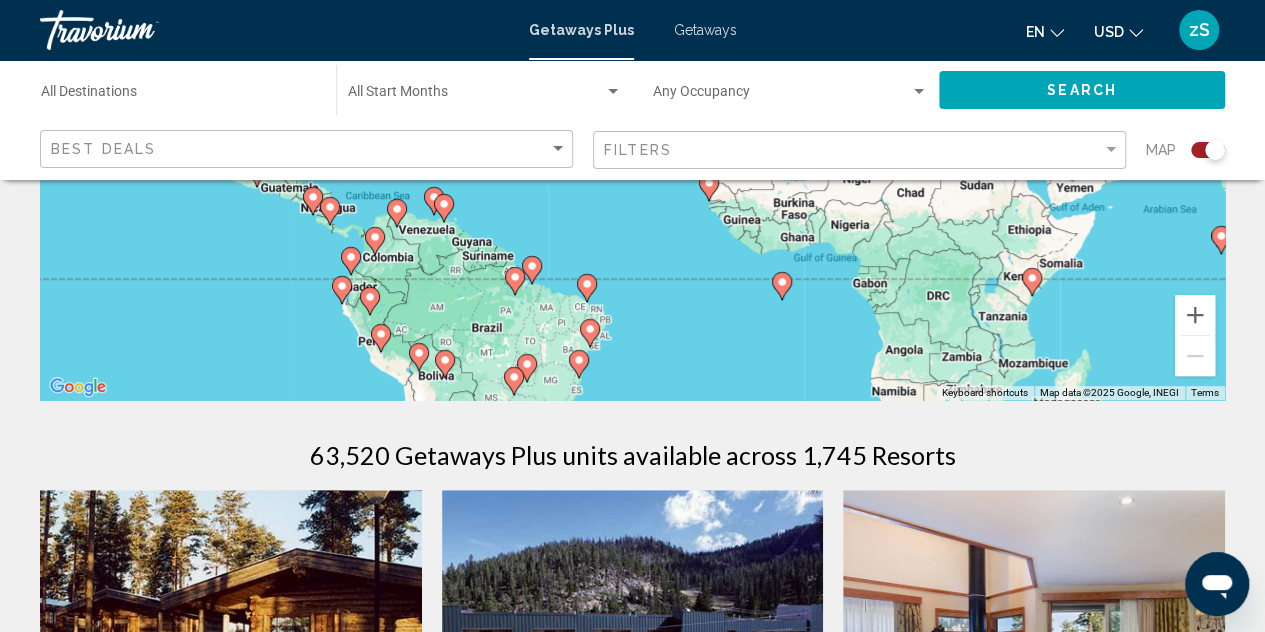 click on "To activate drag with keyboard, press Alt + Enter. Once in keyboard drag state, use the arrow keys to move the marker. To complete the drag, press the Enter key. To cancel, press Escape." at bounding box center [632, 100] 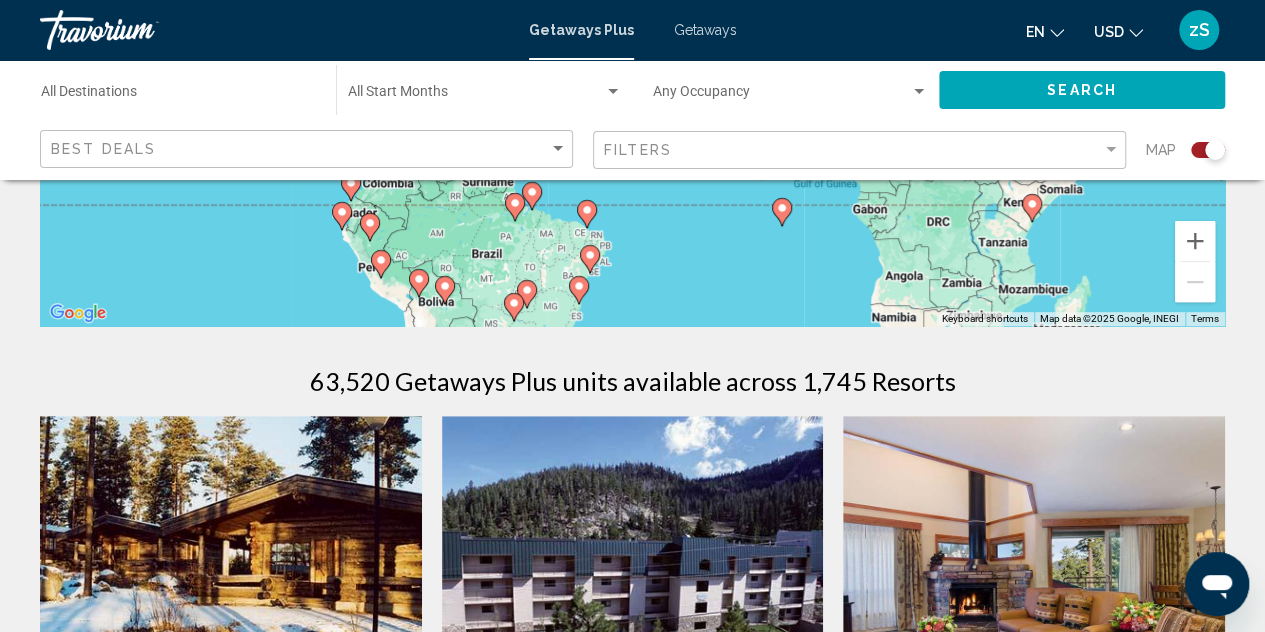 scroll, scrollTop: 500, scrollLeft: 0, axis: vertical 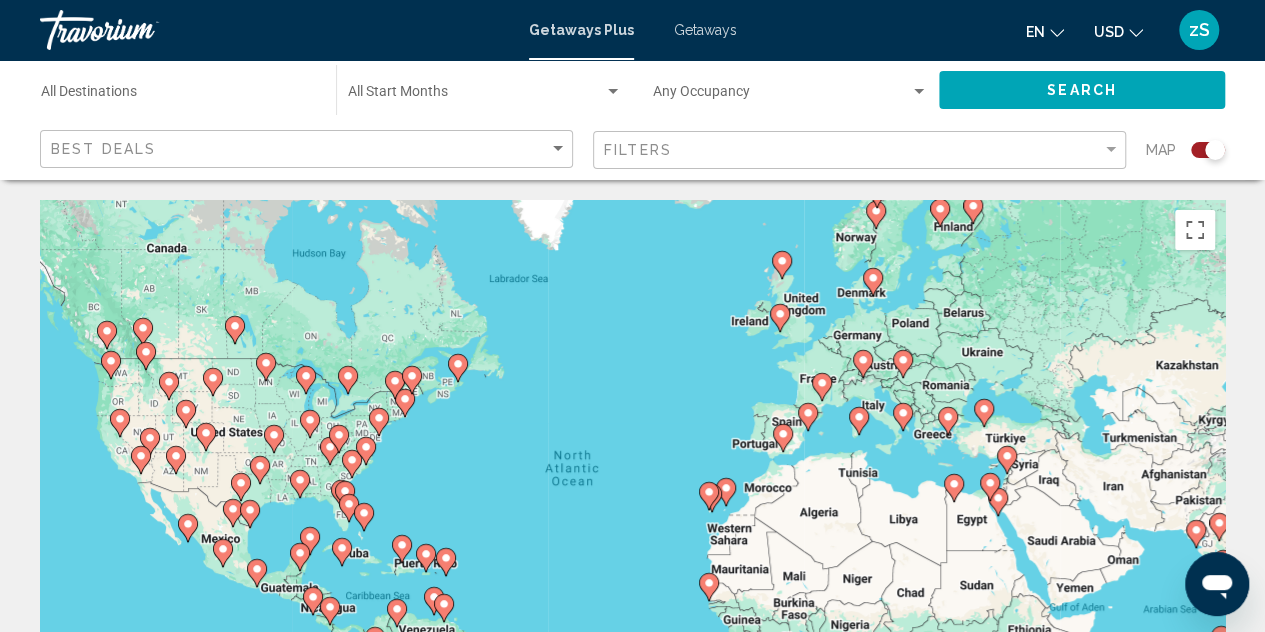 click on "Best Deals" 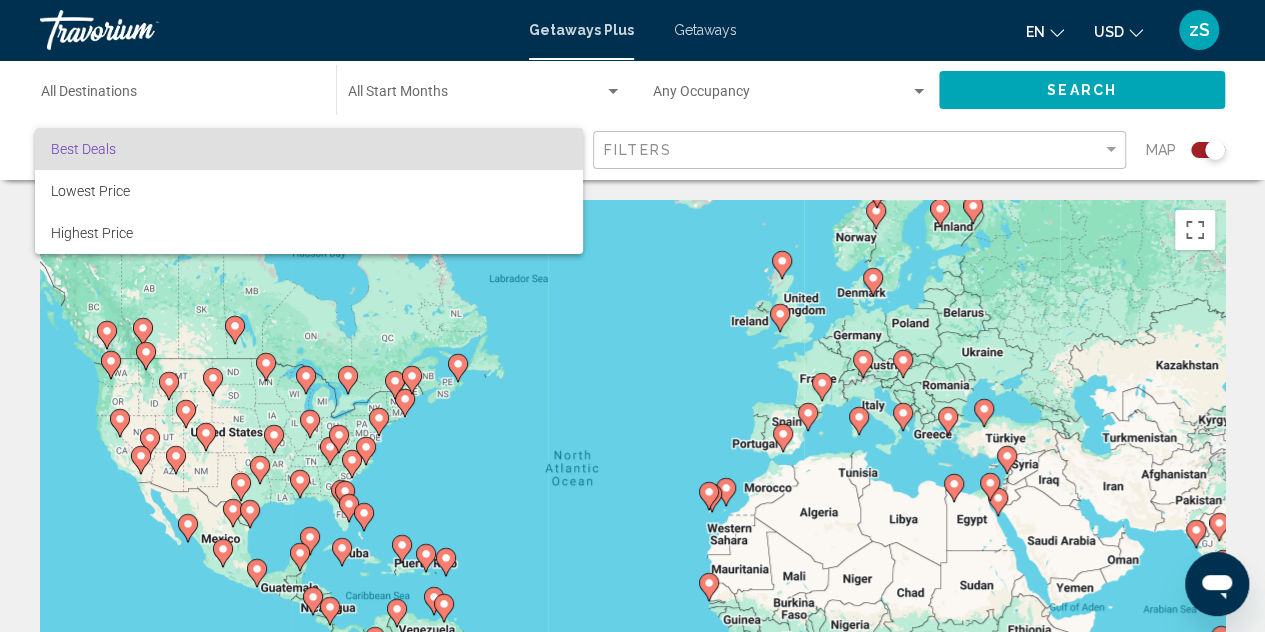 click at bounding box center (632, 316) 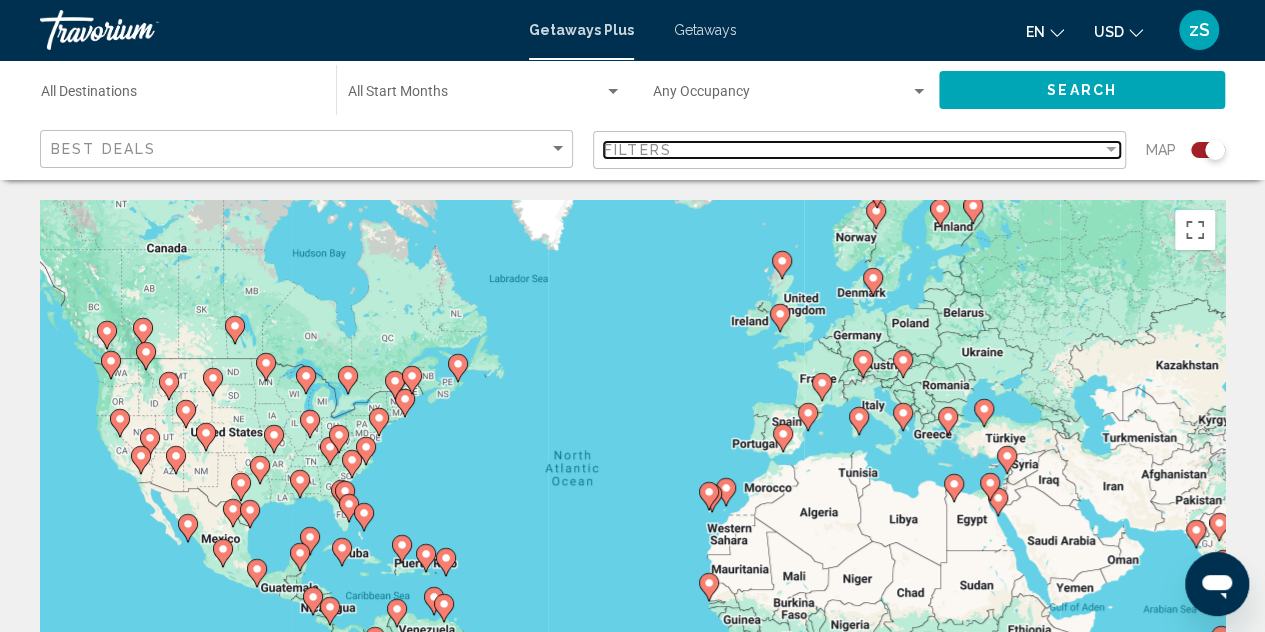 click on "Filters" at bounding box center [853, 150] 